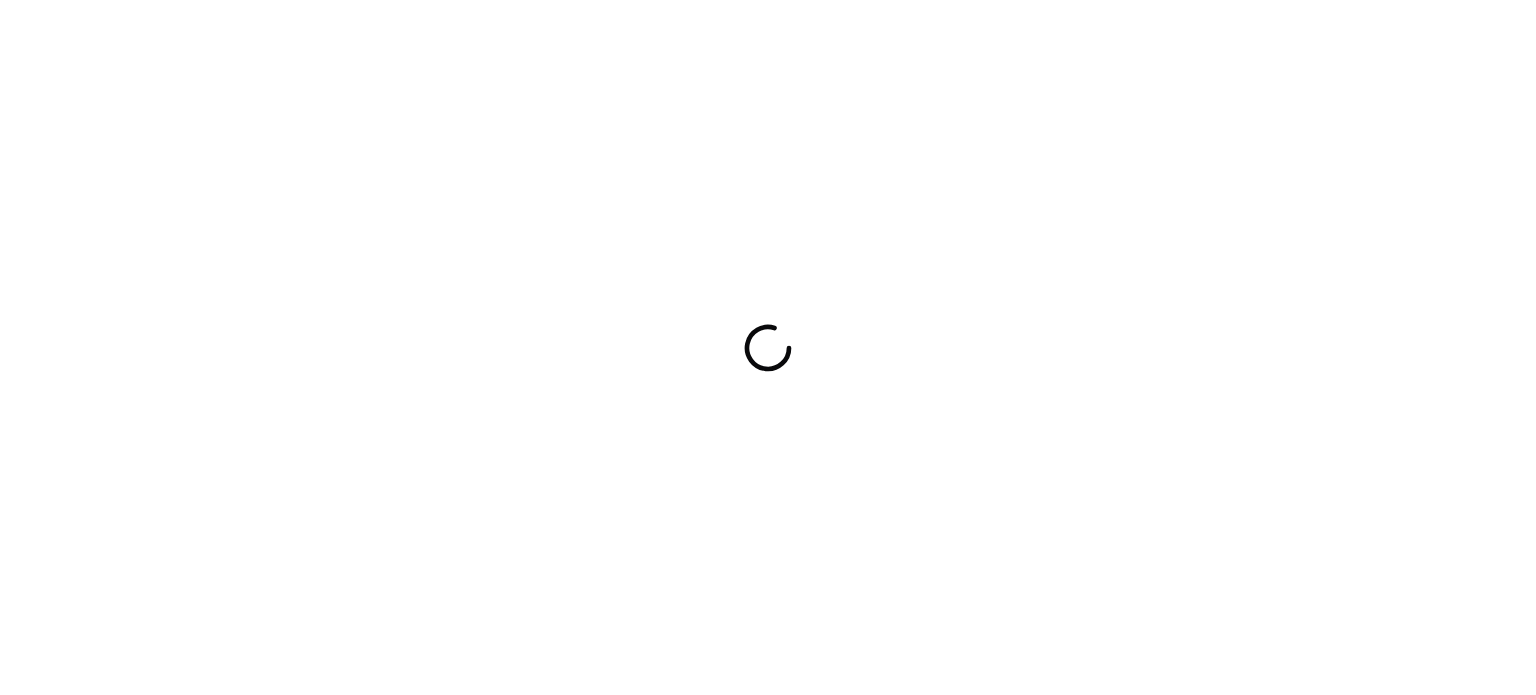scroll, scrollTop: 0, scrollLeft: 0, axis: both 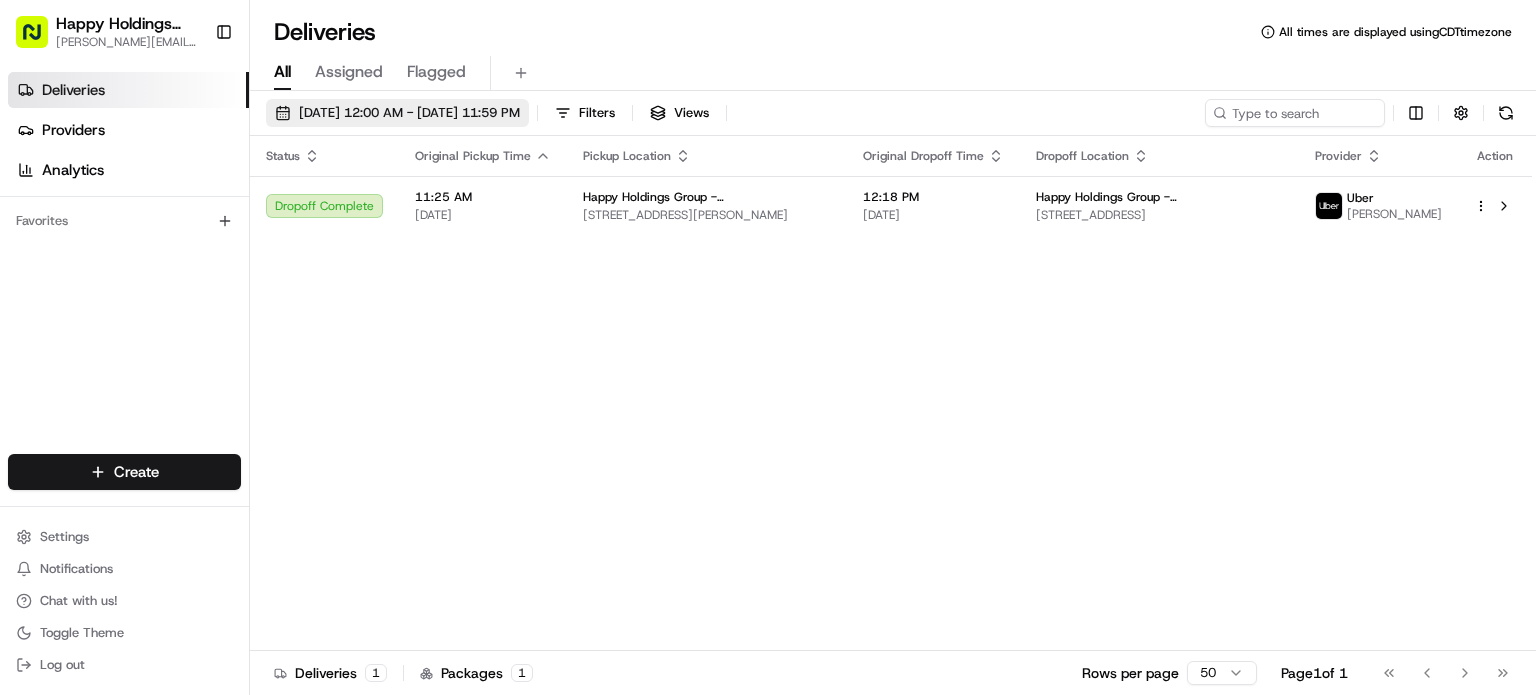 click on "04/14/2025 12:00 AM - 04/14/2025 11:59 PM" at bounding box center [409, 113] 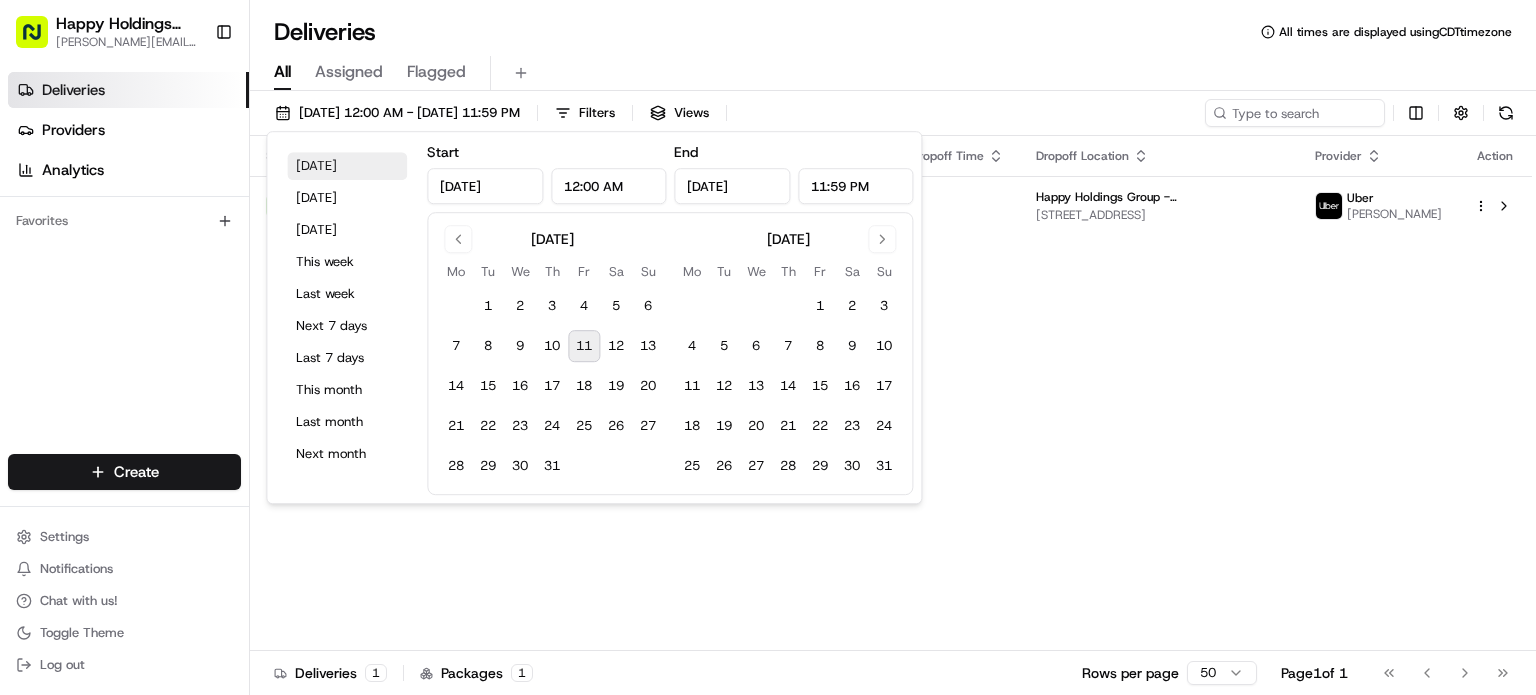 click on "Today" at bounding box center [347, 166] 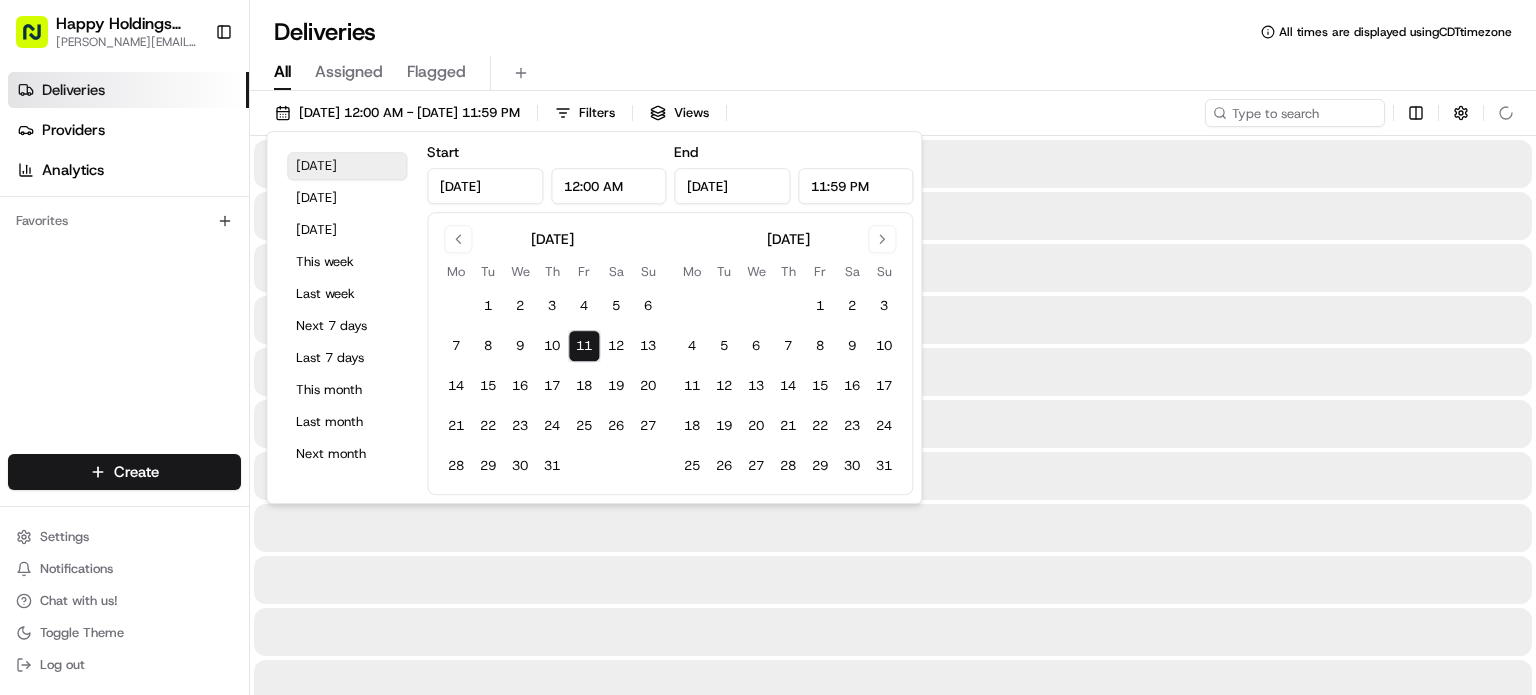 type on "Jul 11, 2025" 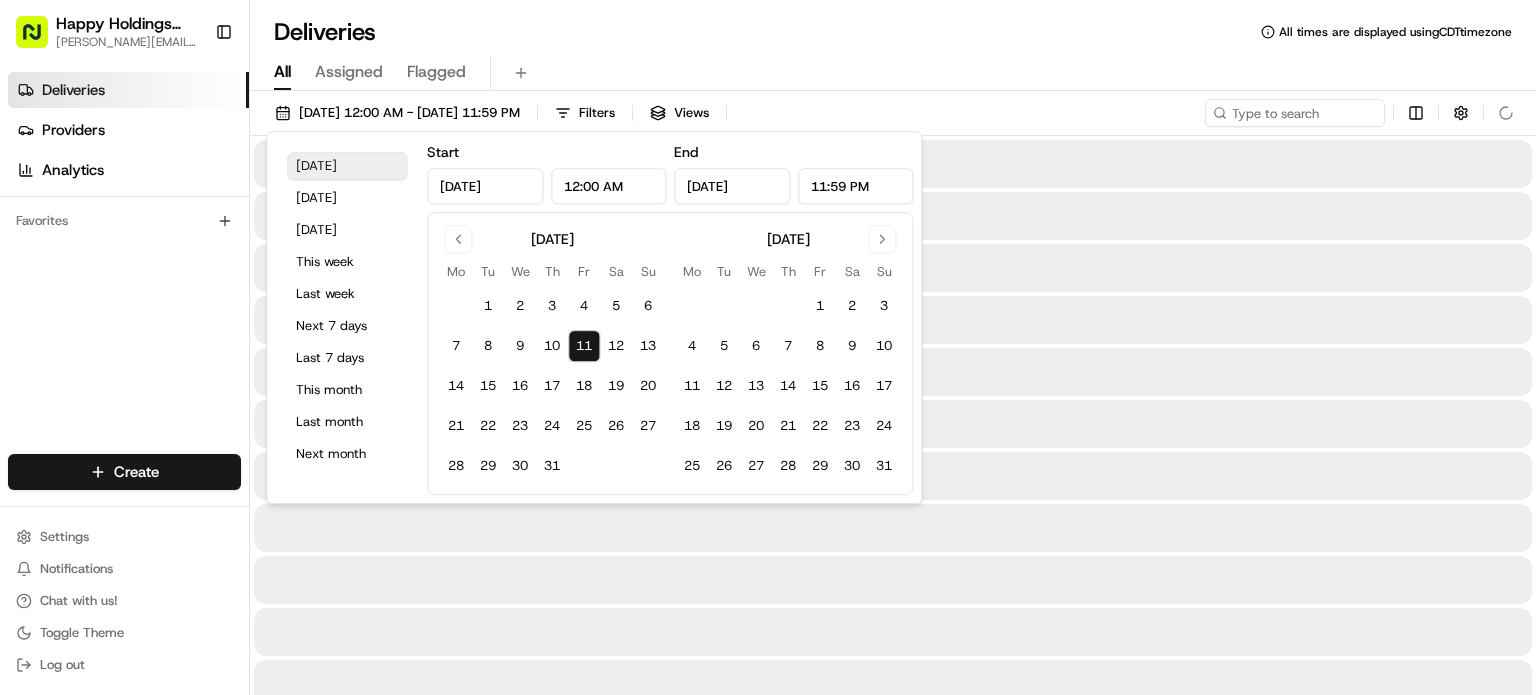type on "Jul 11, 2025" 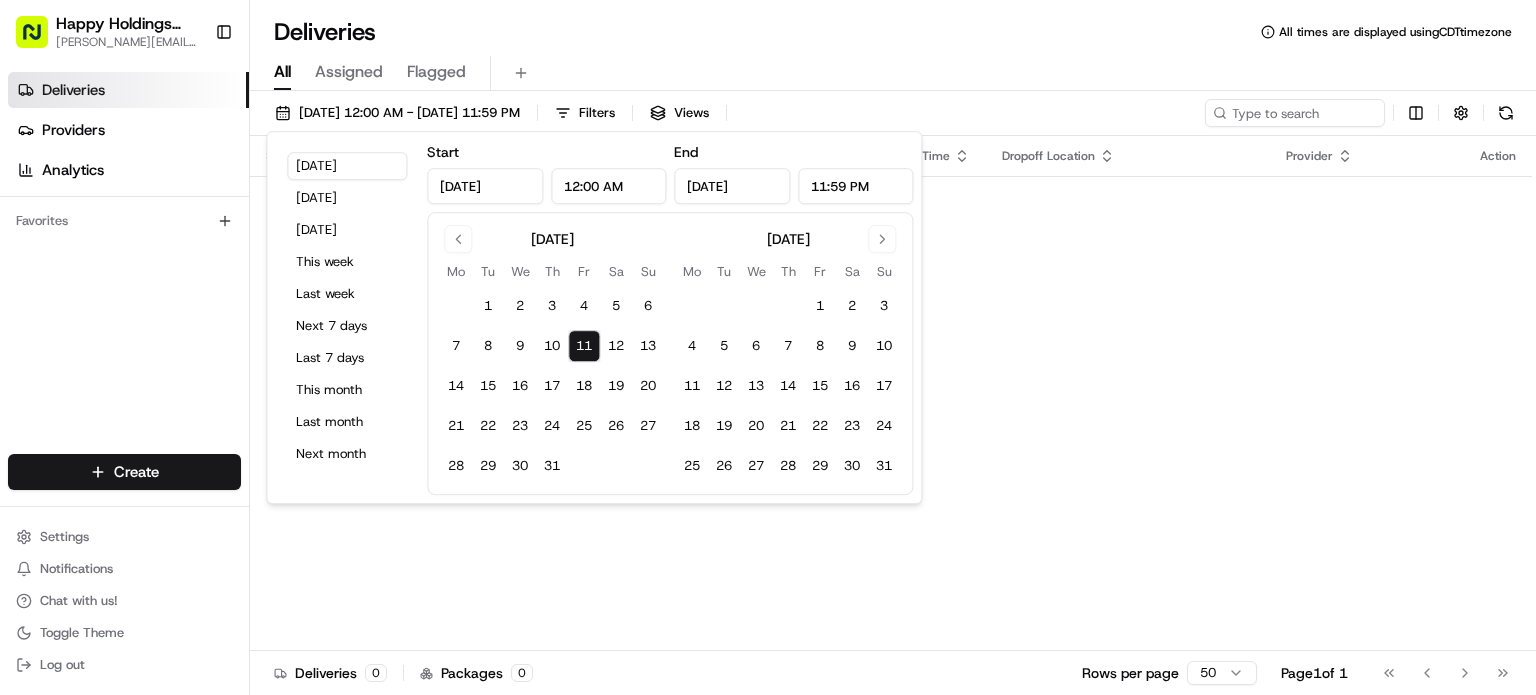 click on "Deliveries Providers Analytics Favorites" at bounding box center [124, 267] 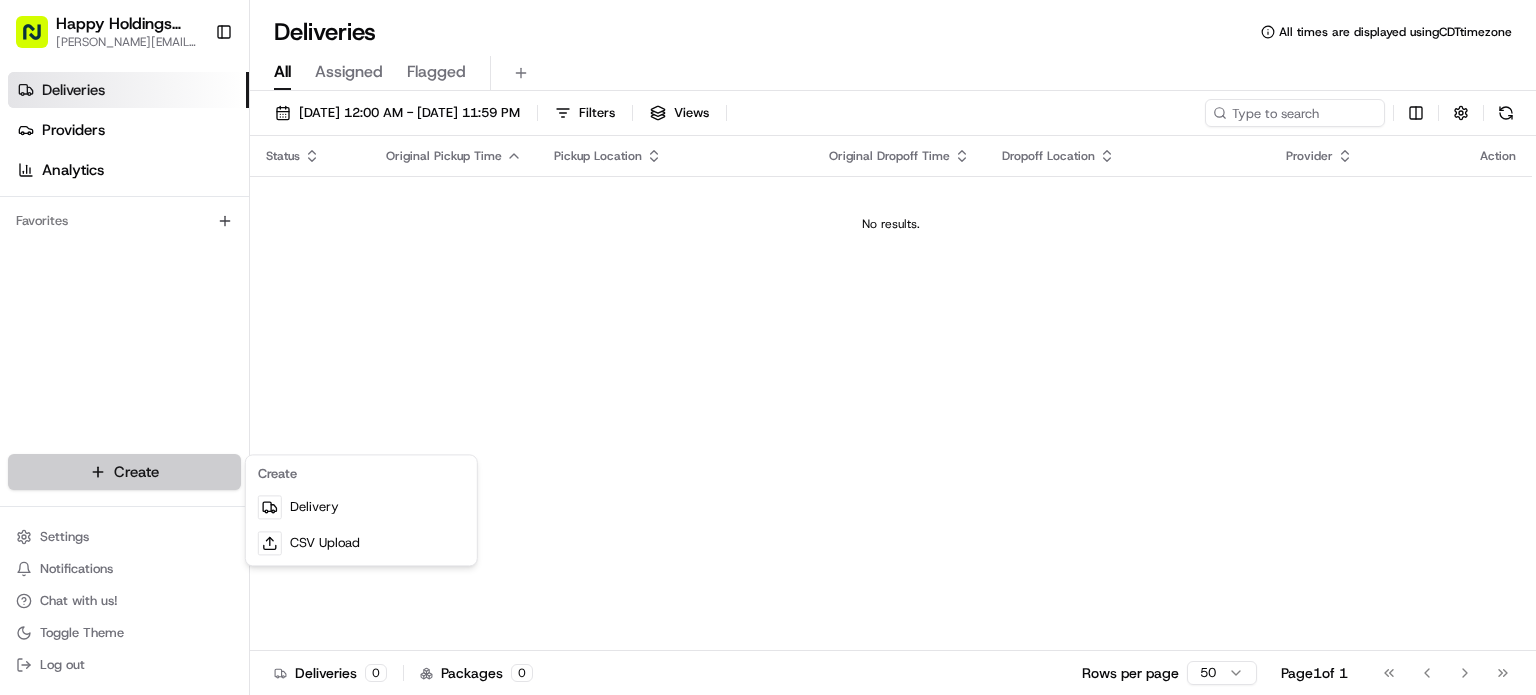 click on "Happy Holdings group michael.f@happyholdingsgroup.com Toggle Sidebar Deliveries Providers Analytics Favorites Main Menu Members & Organization Organization Users Roles Preferences Customization Tracking Orchestration Automations Locations Pickup Locations Dropoff Locations Billing Billing Refund Requests Integrations Notification Triggers Webhooks API Keys Request Logs Create Settings Notifications Chat with us! Toggle Theme Log out Deliveries All times are displayed using  CDT  timezone All Assigned Flagged 07/11/2025 12:00 AM - 07/11/2025 11:59 PM Filters Views Status Original Pickup Time Pickup Location Original Dropoff Time Dropoff Location Provider Action No results. Deliveries 0 Packages 0 Rows per page 50 Page  1  of   1 Go to first page Go to previous page Go to next page Go to last page
Create Delivery CSV Upload" at bounding box center [768, 347] 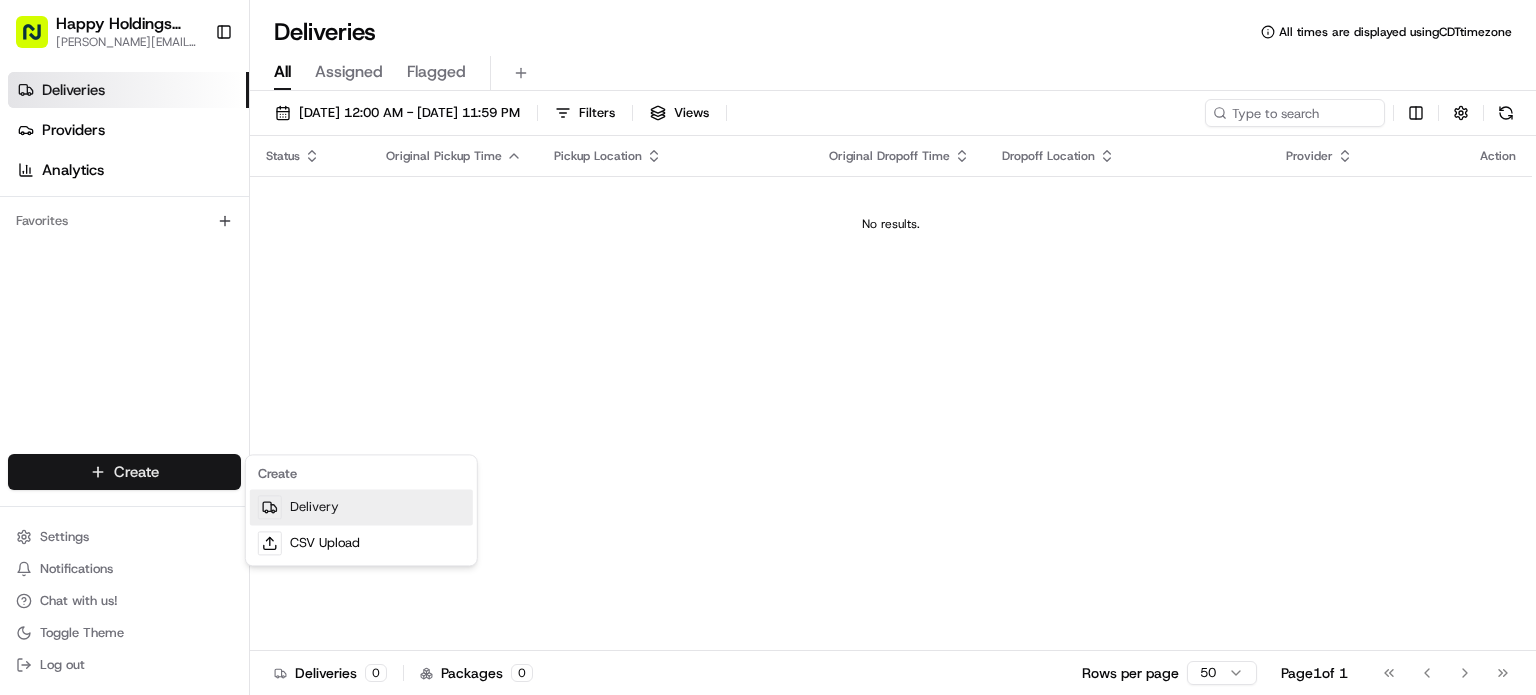 click on "Delivery" at bounding box center (361, 507) 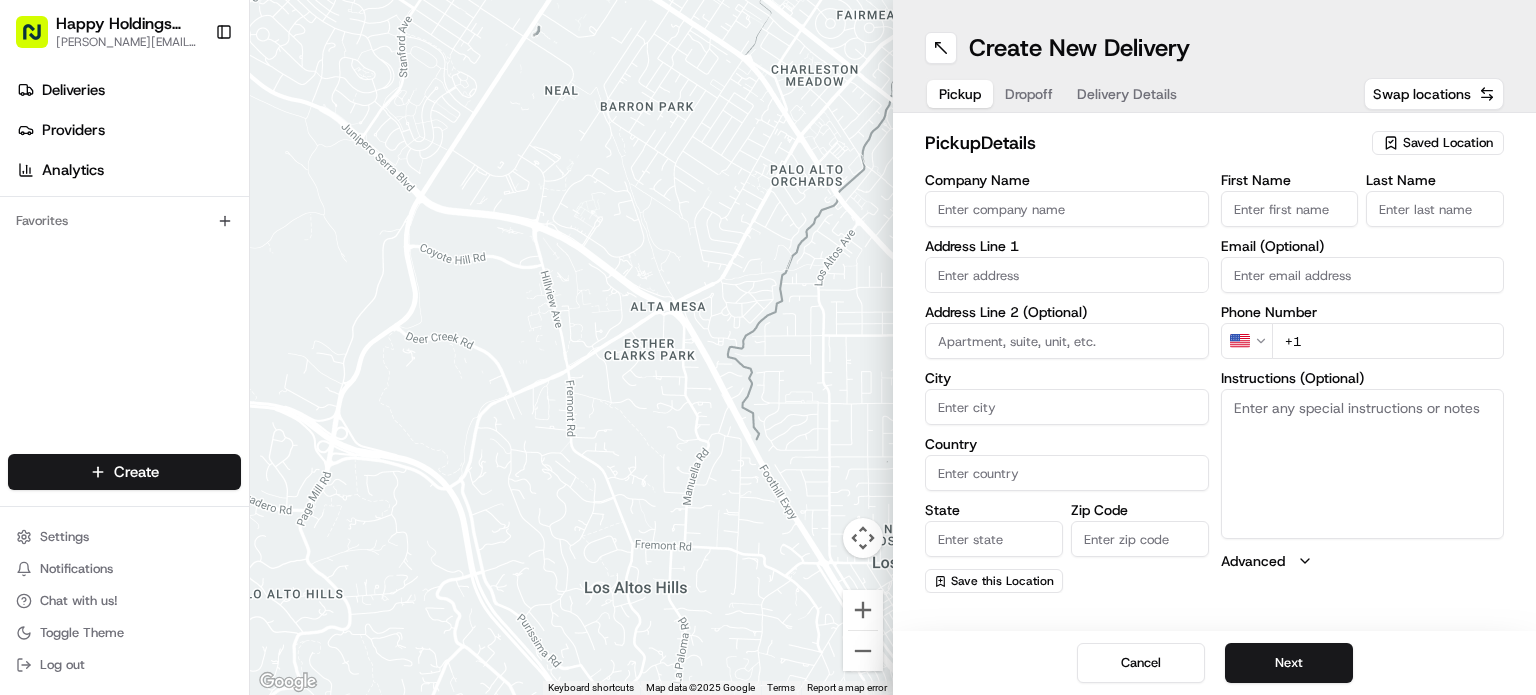click on "Company Name" at bounding box center [1067, 209] 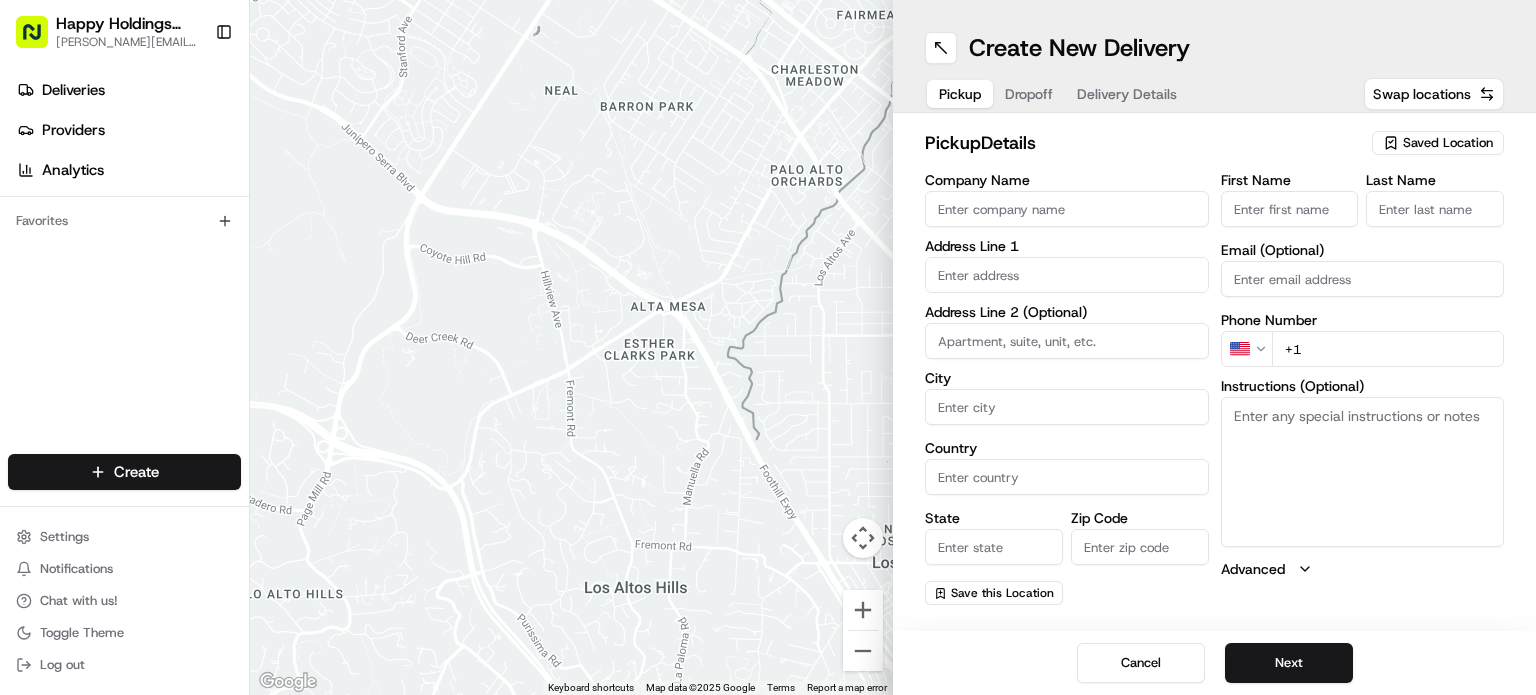 type on "Happy Holdings Group" 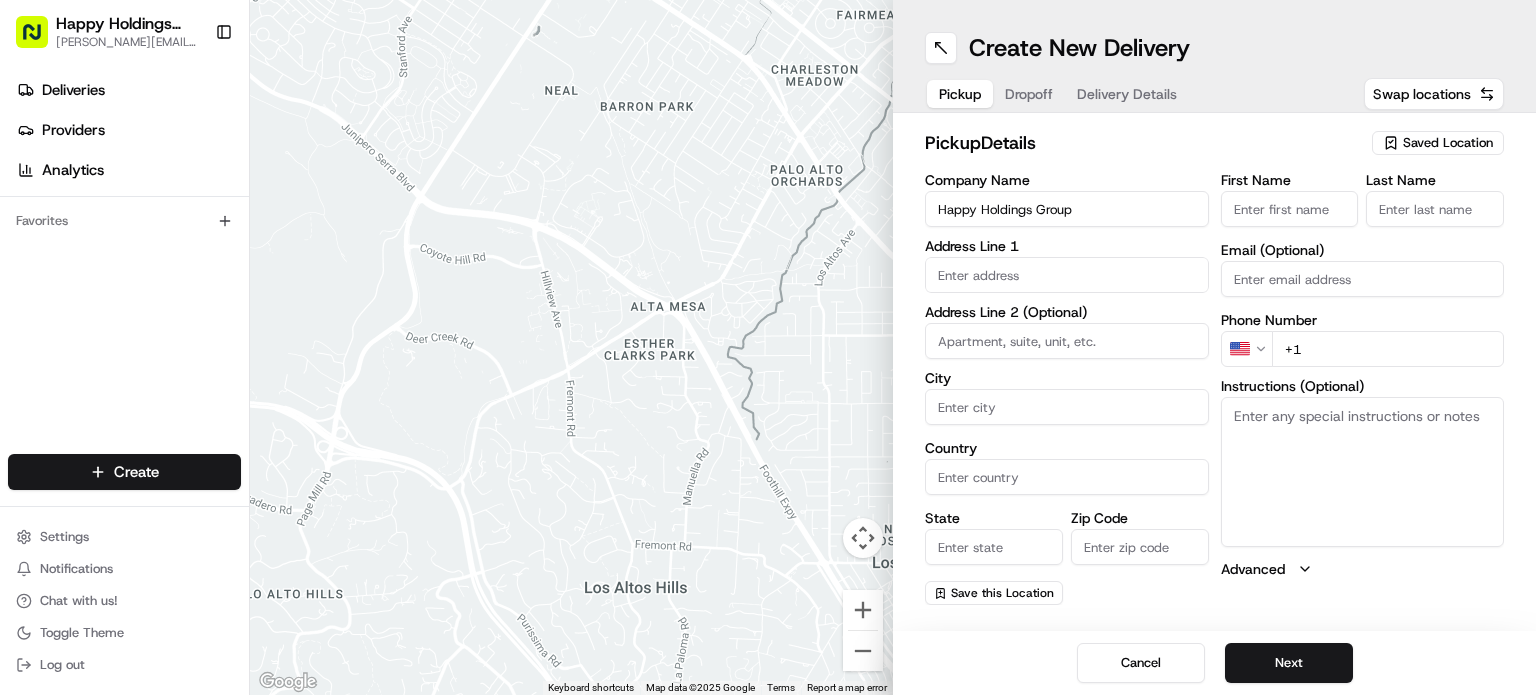 type on "3517 N Spaulding Ave" 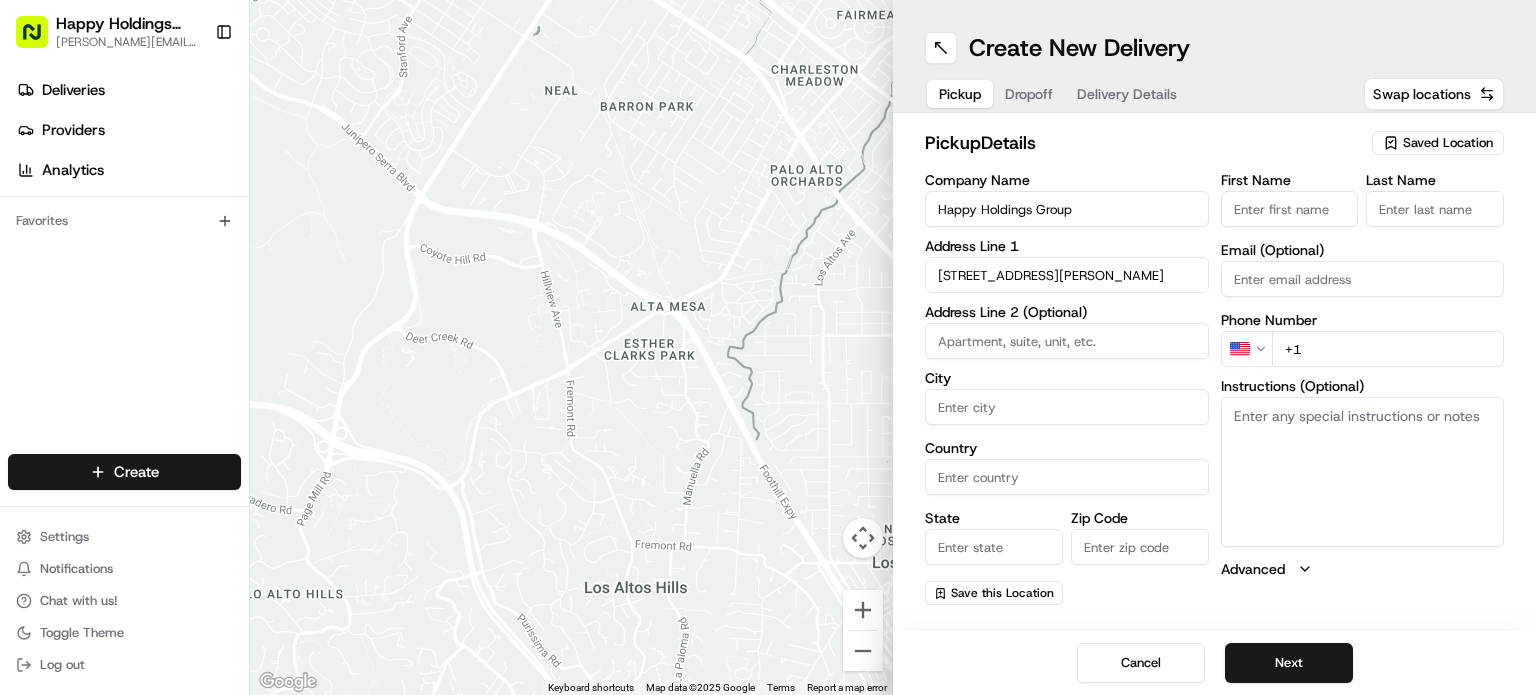 type on "Chicago" 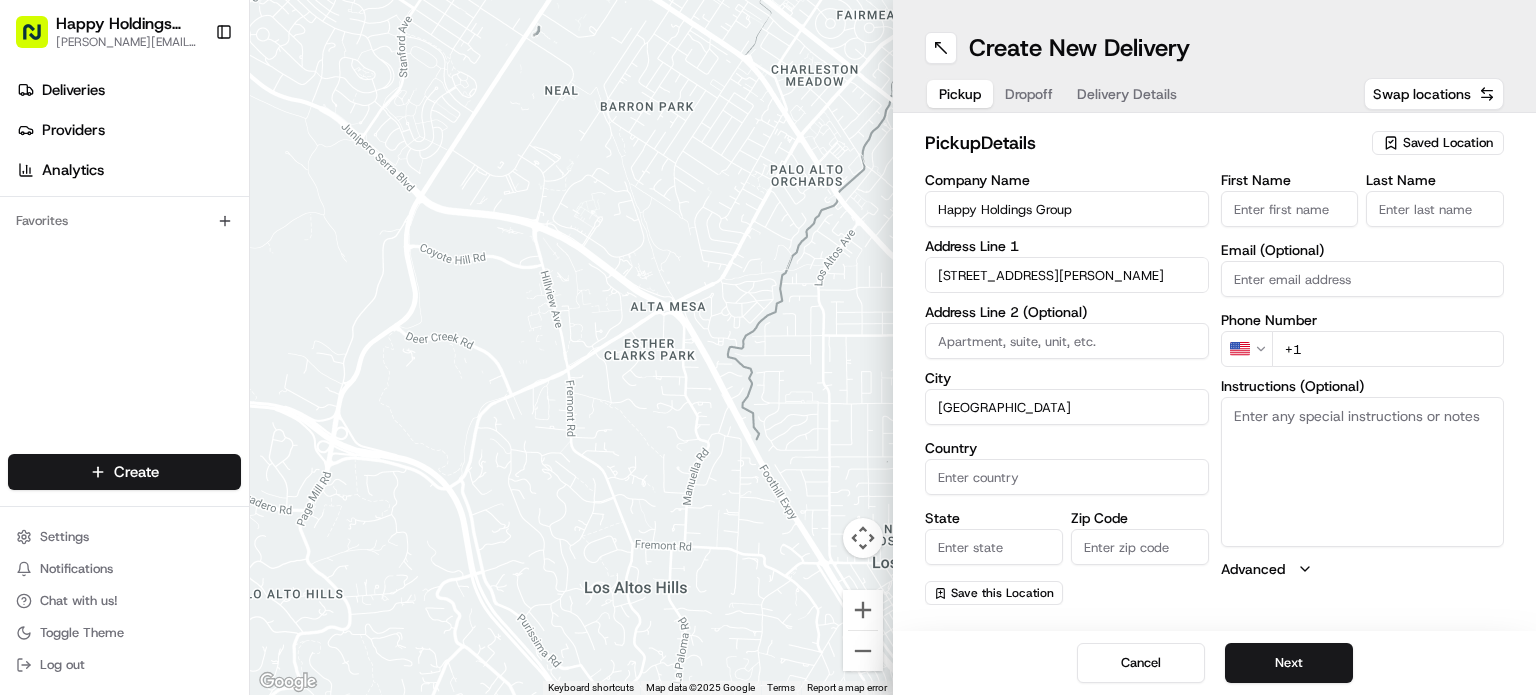 type on "United States" 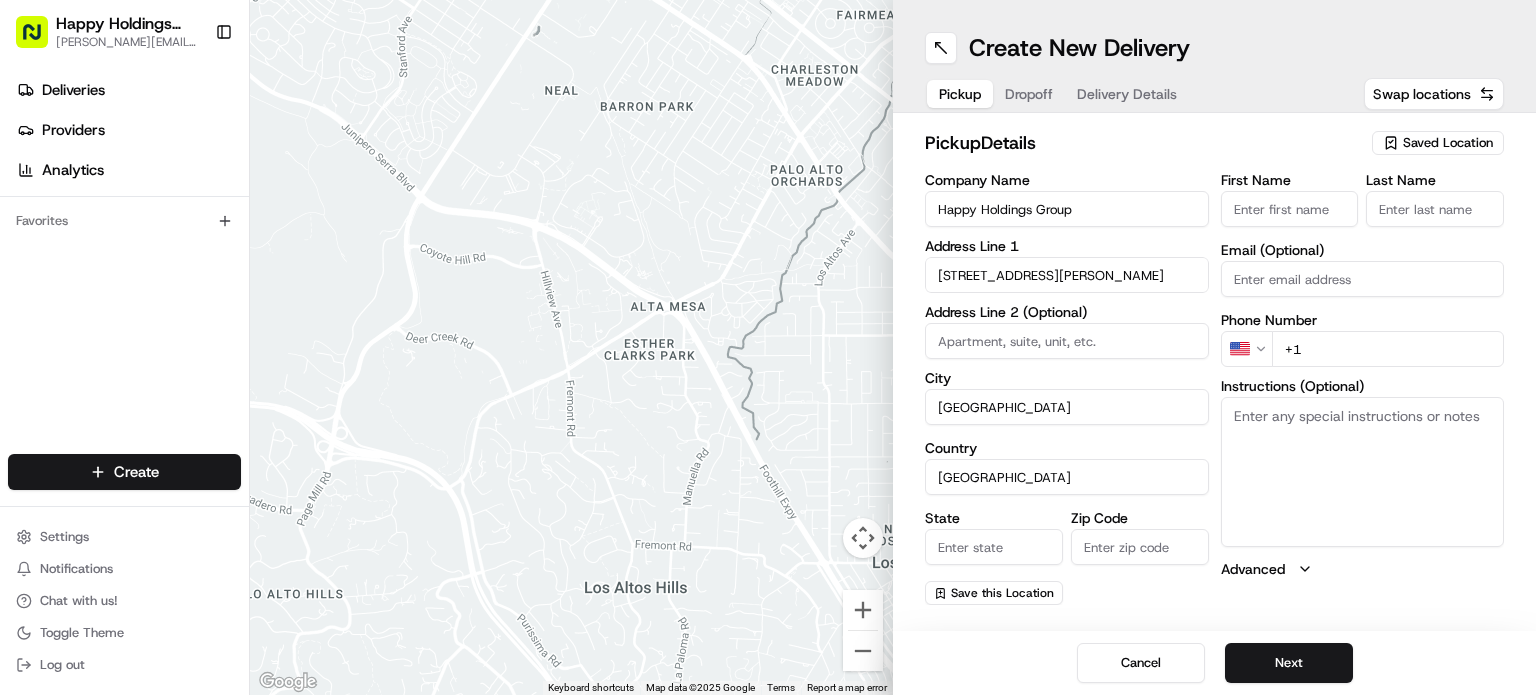 type on "Illinois" 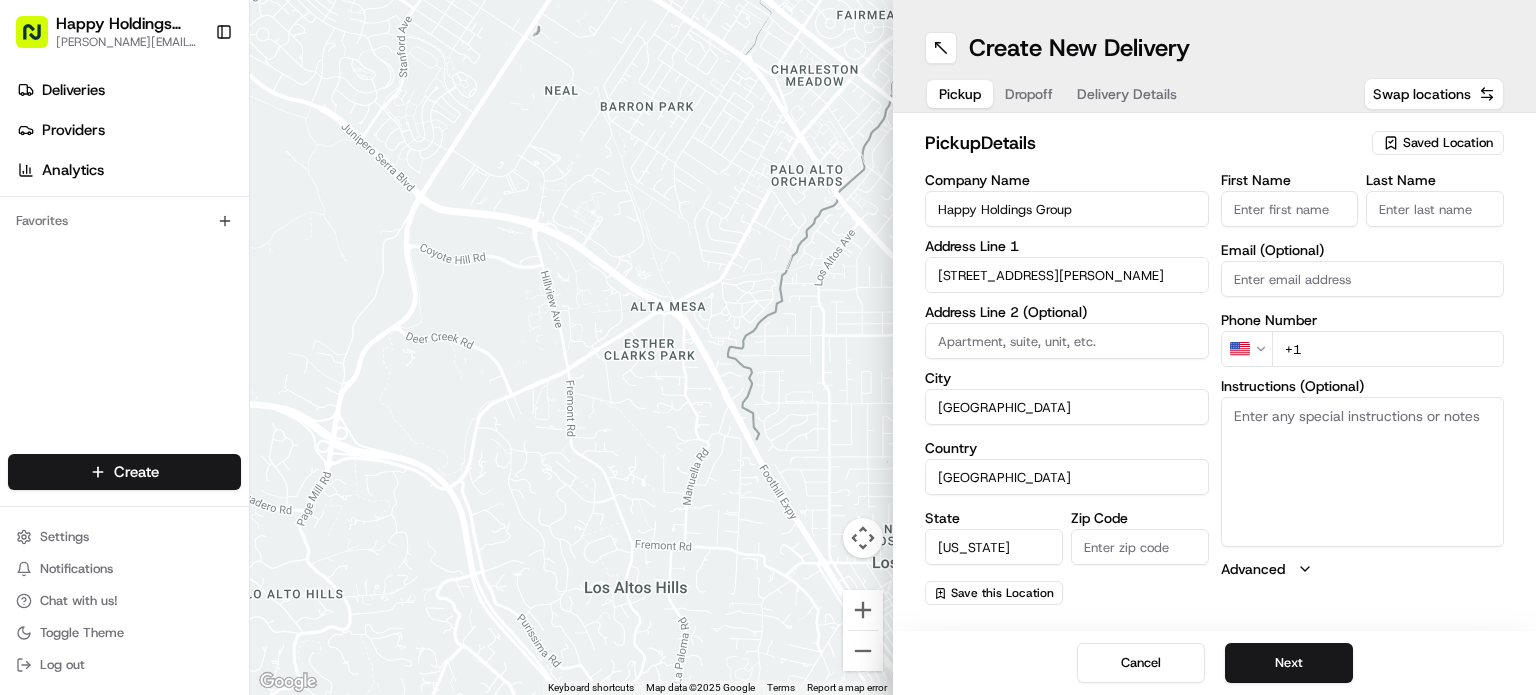 type on "60618" 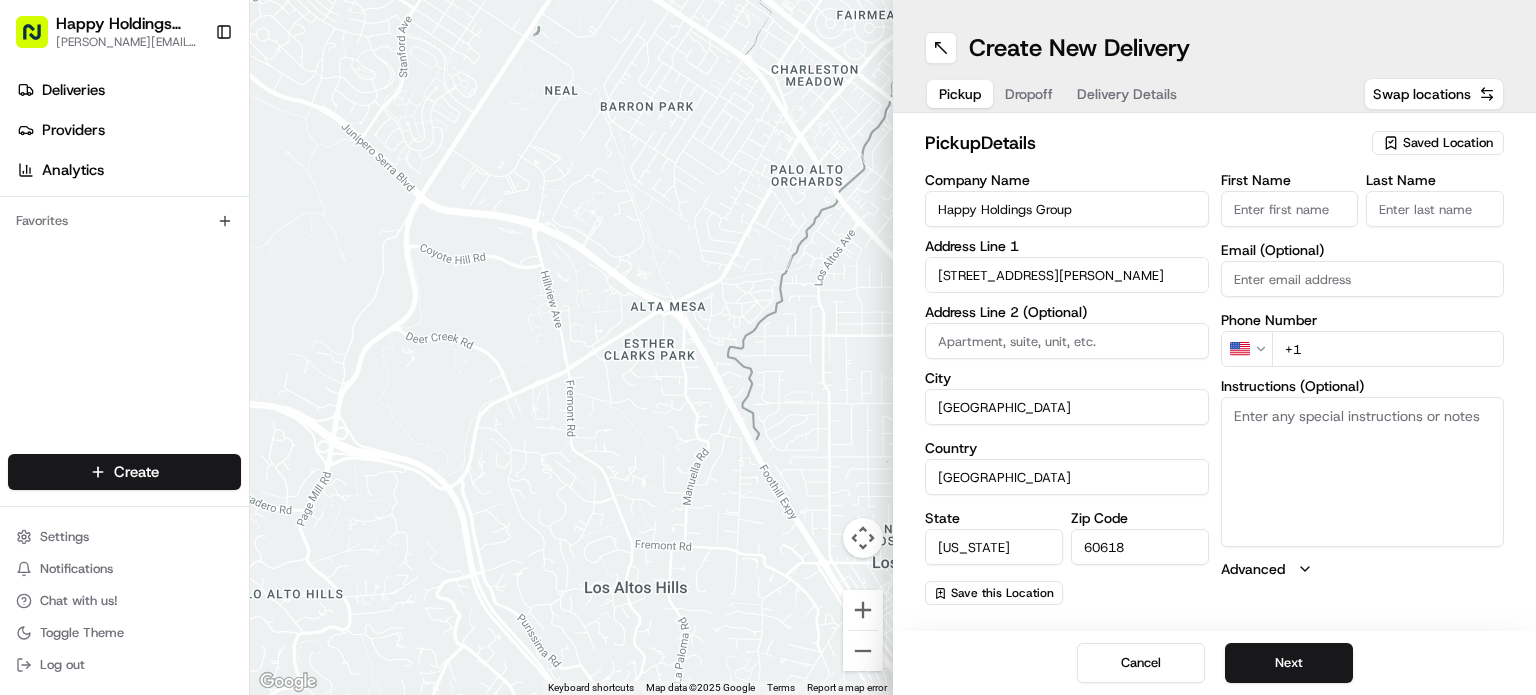 type on "Michael" 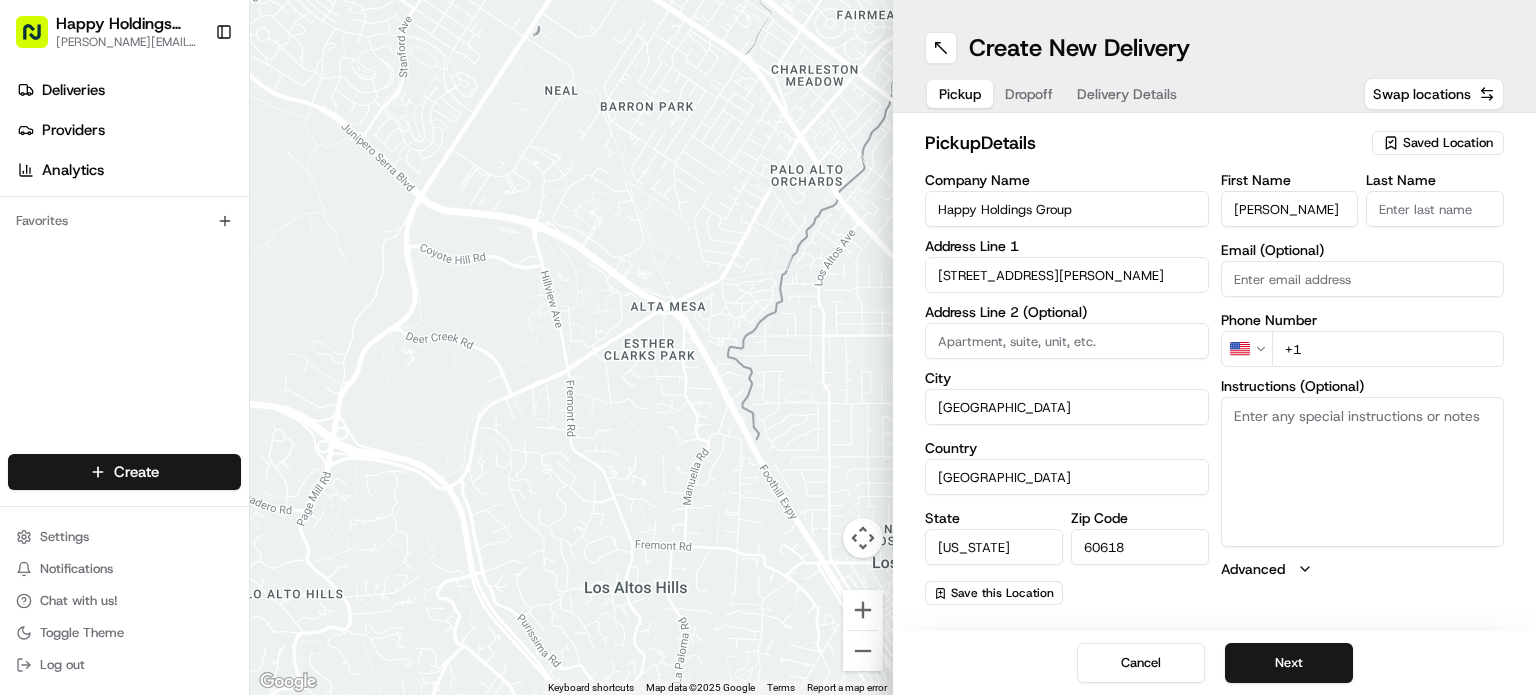 type on "Filion" 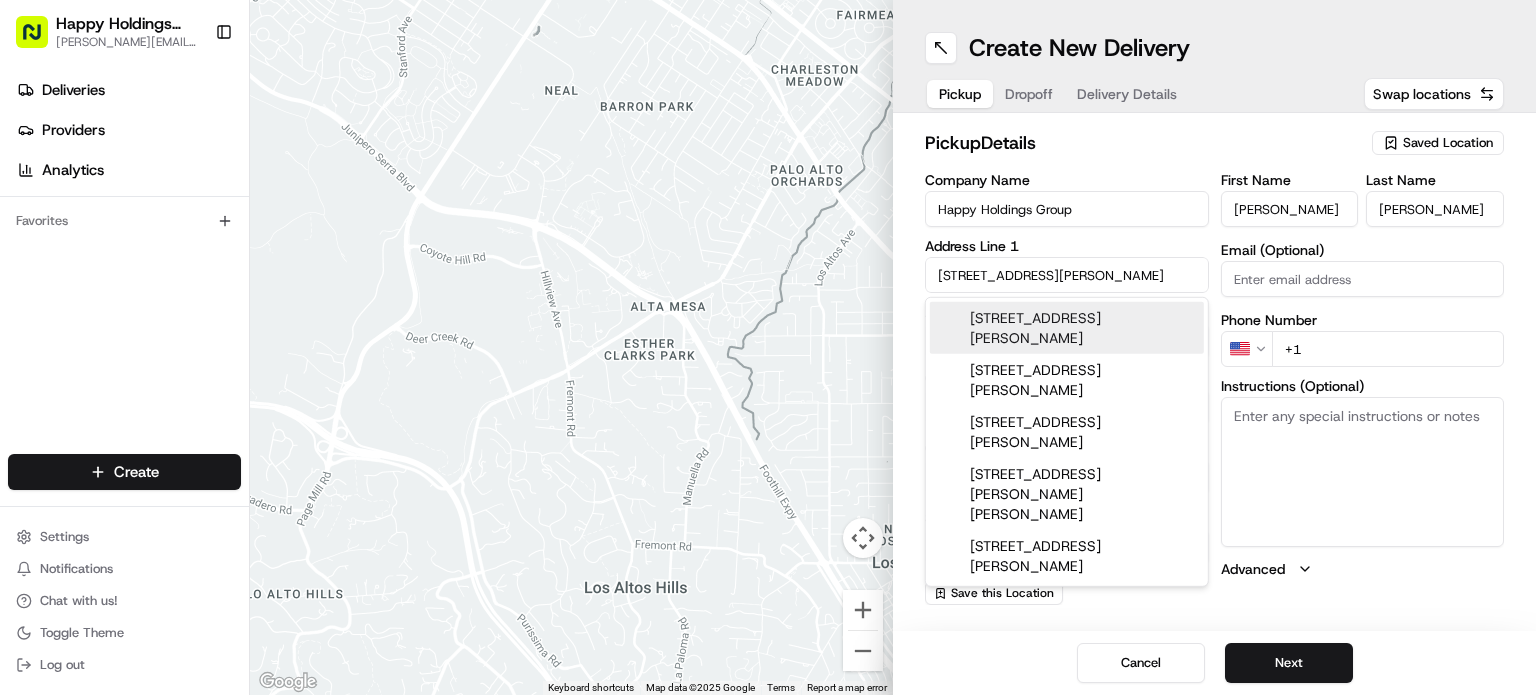 click on "pickup  Details Saved Location Company Name Happy Holdings Group Address Line 1 3517 N Spaulding Ave Address Line 2 (Optional) City Chicago Country United States State Illinois Zip Code 60618 Save this Location First Name Michael Last Name Filion Email (Optional) Phone Number US +1 Instructions (Optional) Advanced" at bounding box center (1214, 367) 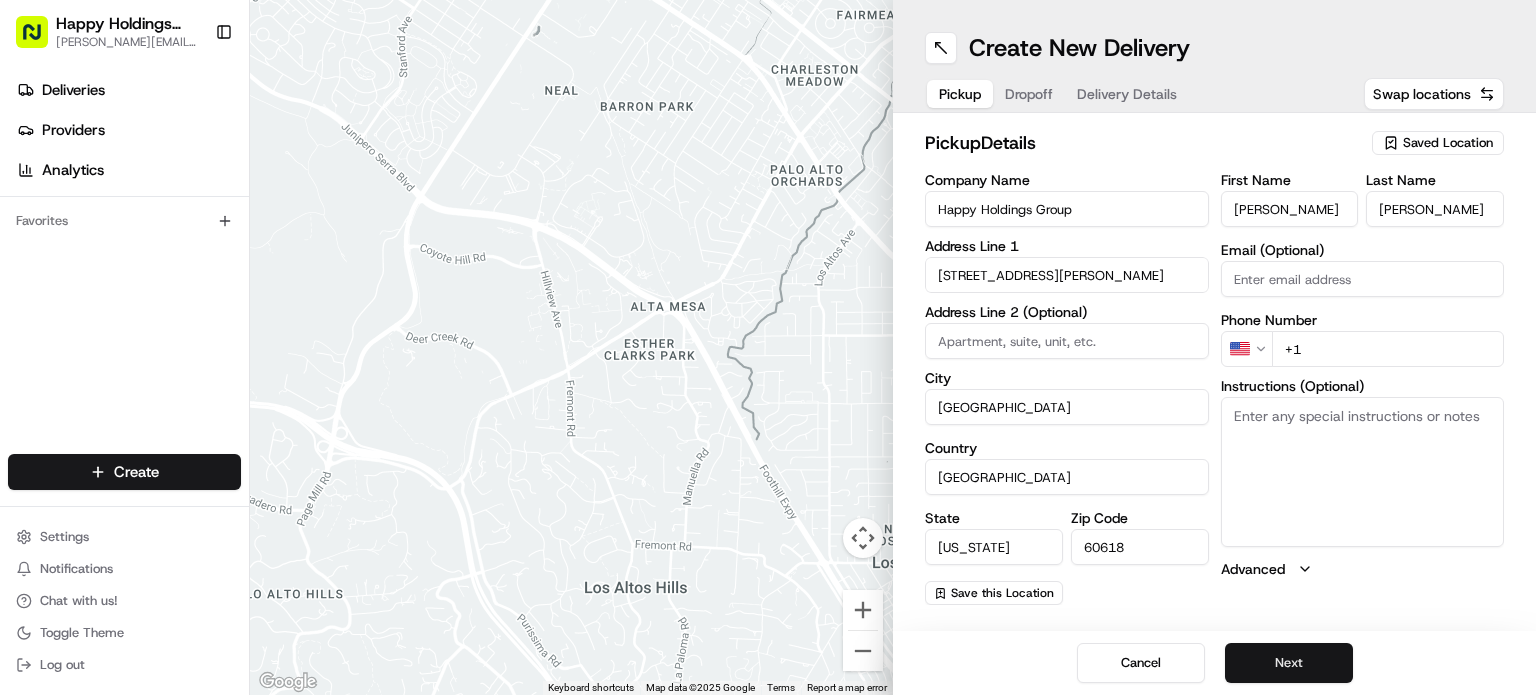 click on "Next" at bounding box center (1289, 663) 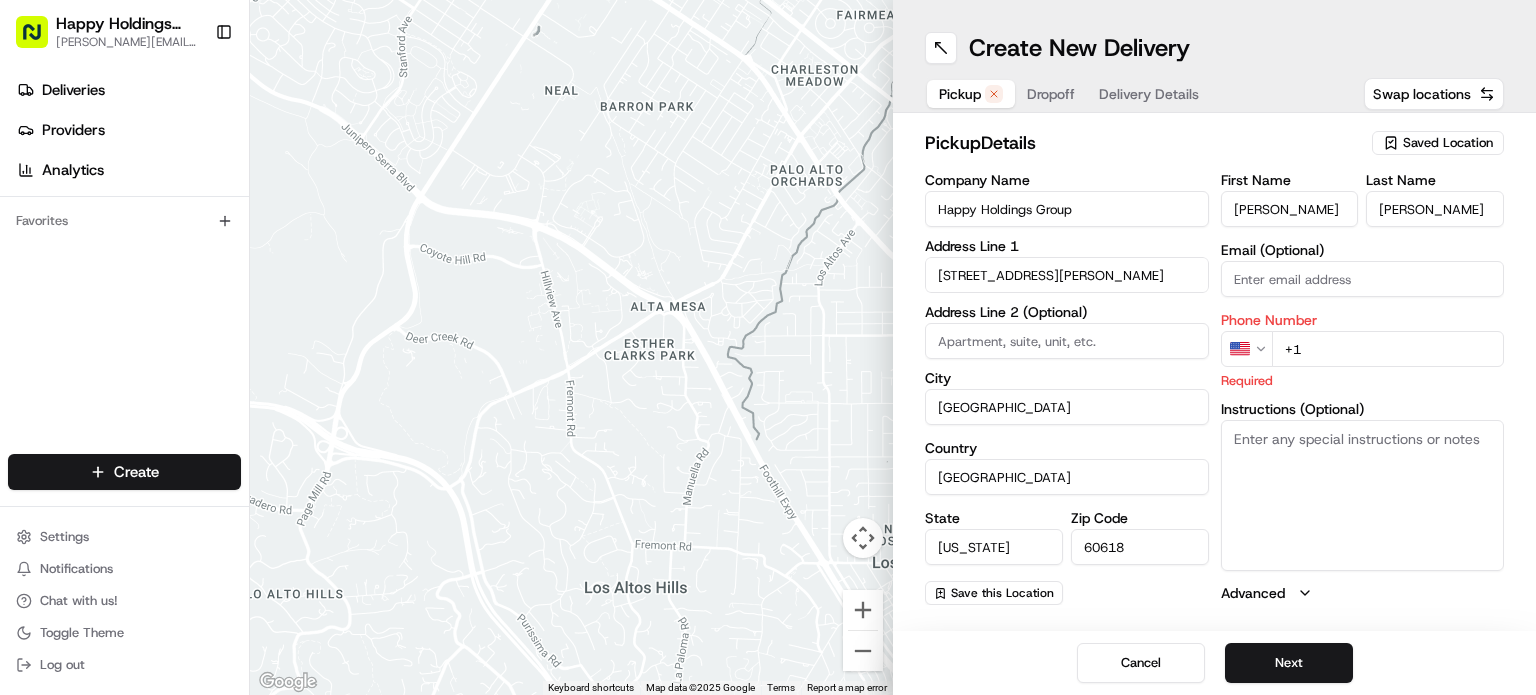 click on "Saved Location" at bounding box center [1448, 143] 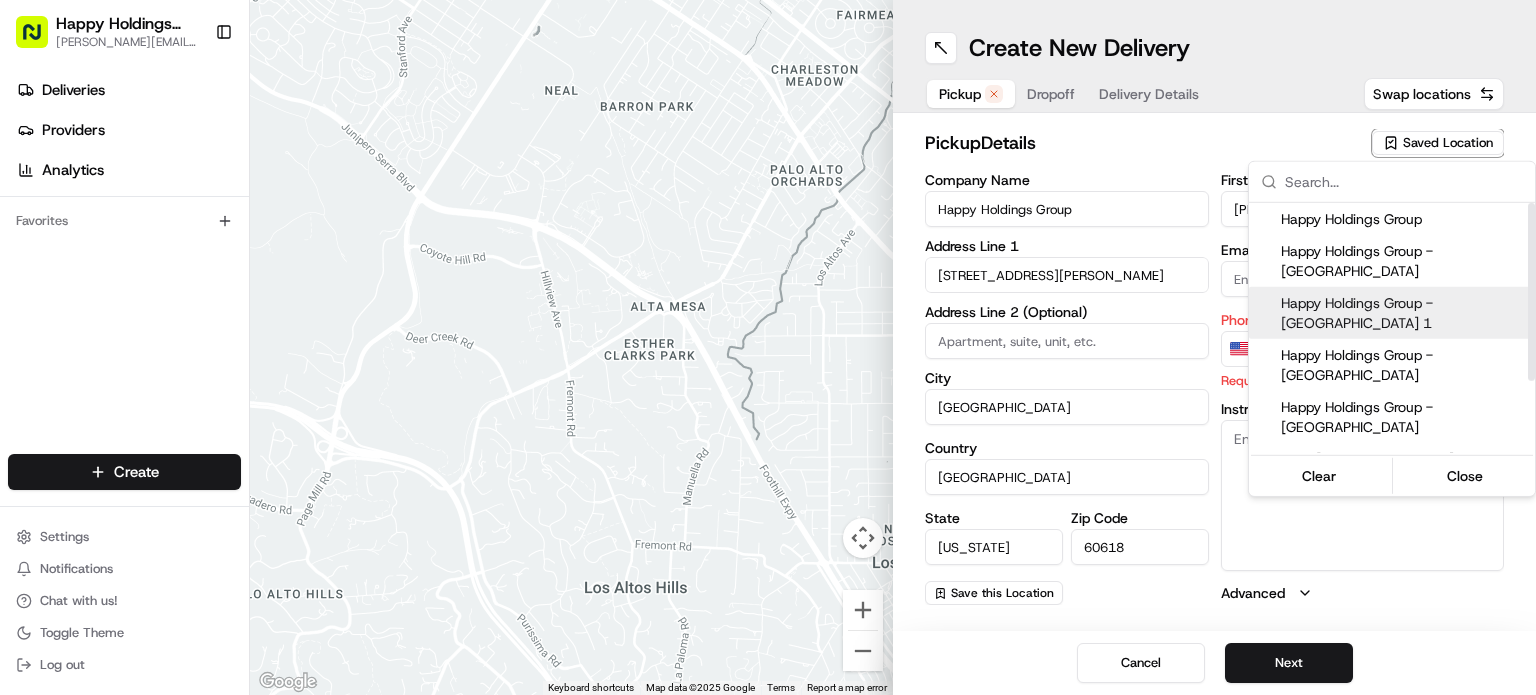 click on "Happy Holdings Group -  [GEOGRAPHIC_DATA] 1" at bounding box center [1404, 313] 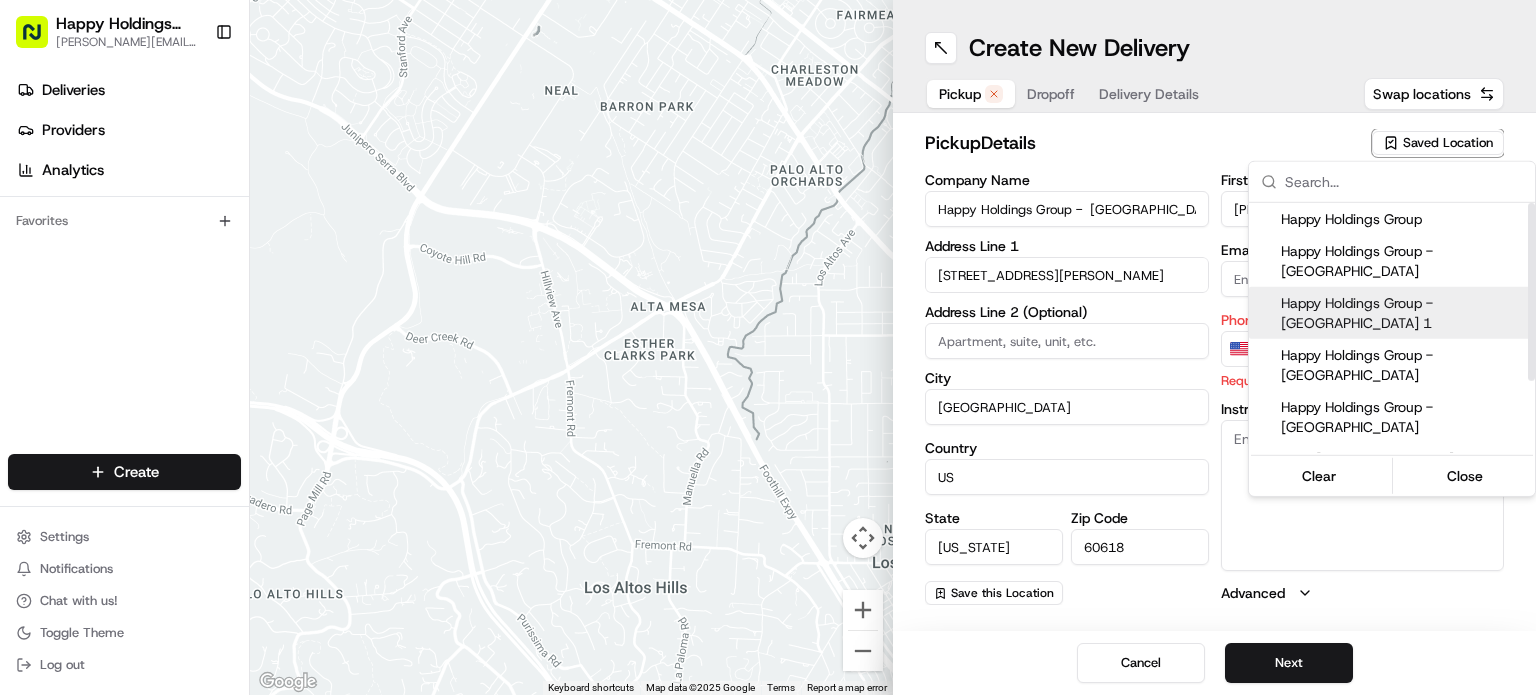 type on "IL" 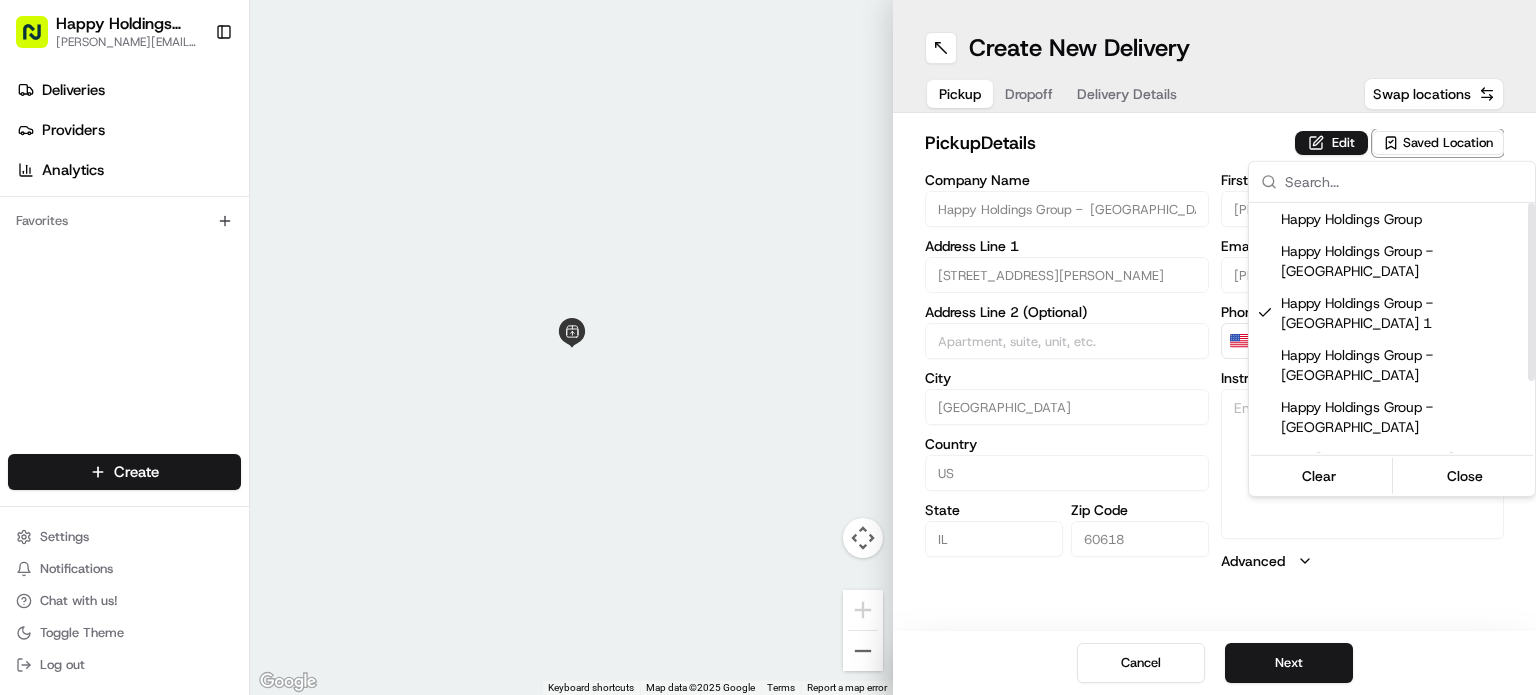 click on "Happy Holdings group michael.f@happyholdingsgroup.com Toggle Sidebar Deliveries Providers Analytics Favorites Main Menu Members & Organization Organization Users Roles Preferences Customization Tracking Orchestration Automations Locations Pickup Locations Dropoff Locations Billing Billing Refund Requests Integrations Notification Triggers Webhooks API Keys Request Logs Create Settings Notifications Chat with us! Toggle Theme Log out ← Move left → Move right ↑ Move up ↓ Move down + Zoom in - Zoom out Home Jump left by 75% End Jump right by 75% Page Up Jump up by 75% Page Down Jump down by 75% Keyboard shortcuts Map Data Map data ©2025 Google Map data ©2025 Google 2 m  Click to toggle between metric and imperial units Terms Report a map error Create New Delivery Pickup Dropoff Delivery Details Swap locations pickup  Details  Edit Saved Location Company Name Happy Holdings Group -  Avondale 1 Address Line 1 3517 N Spaulding Ave Address Line 2 (Optional) City Chicago Country US State IL" at bounding box center (768, 347) 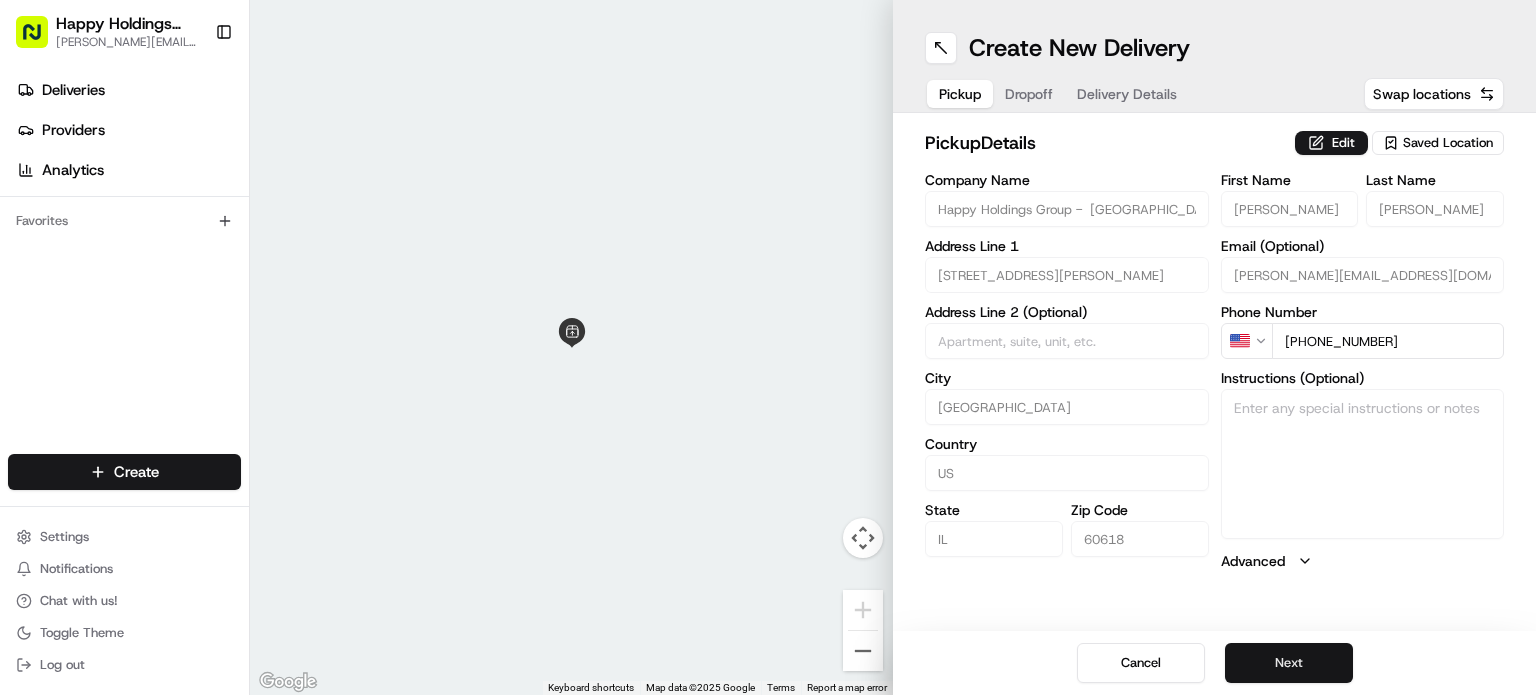 click on "Next" at bounding box center (1289, 663) 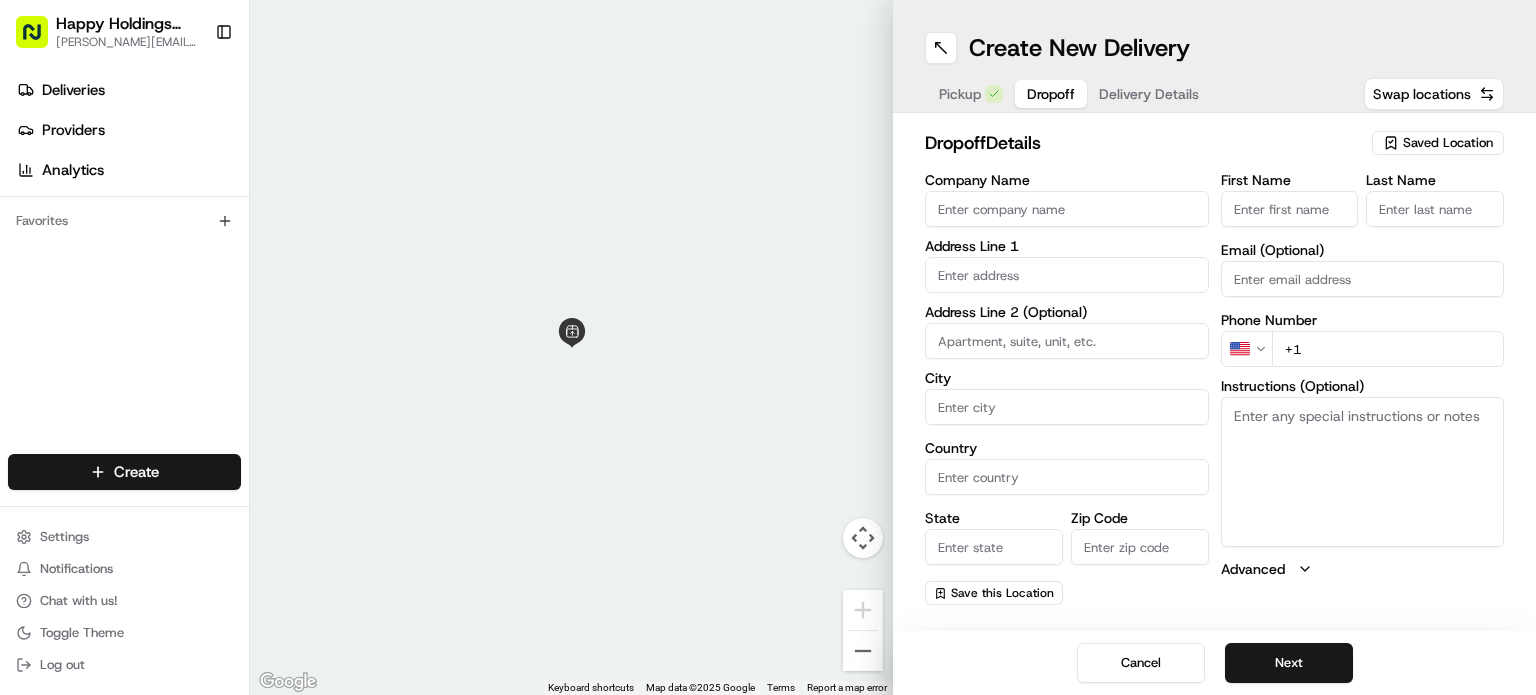 click on "Saved Location" at bounding box center [1448, 143] 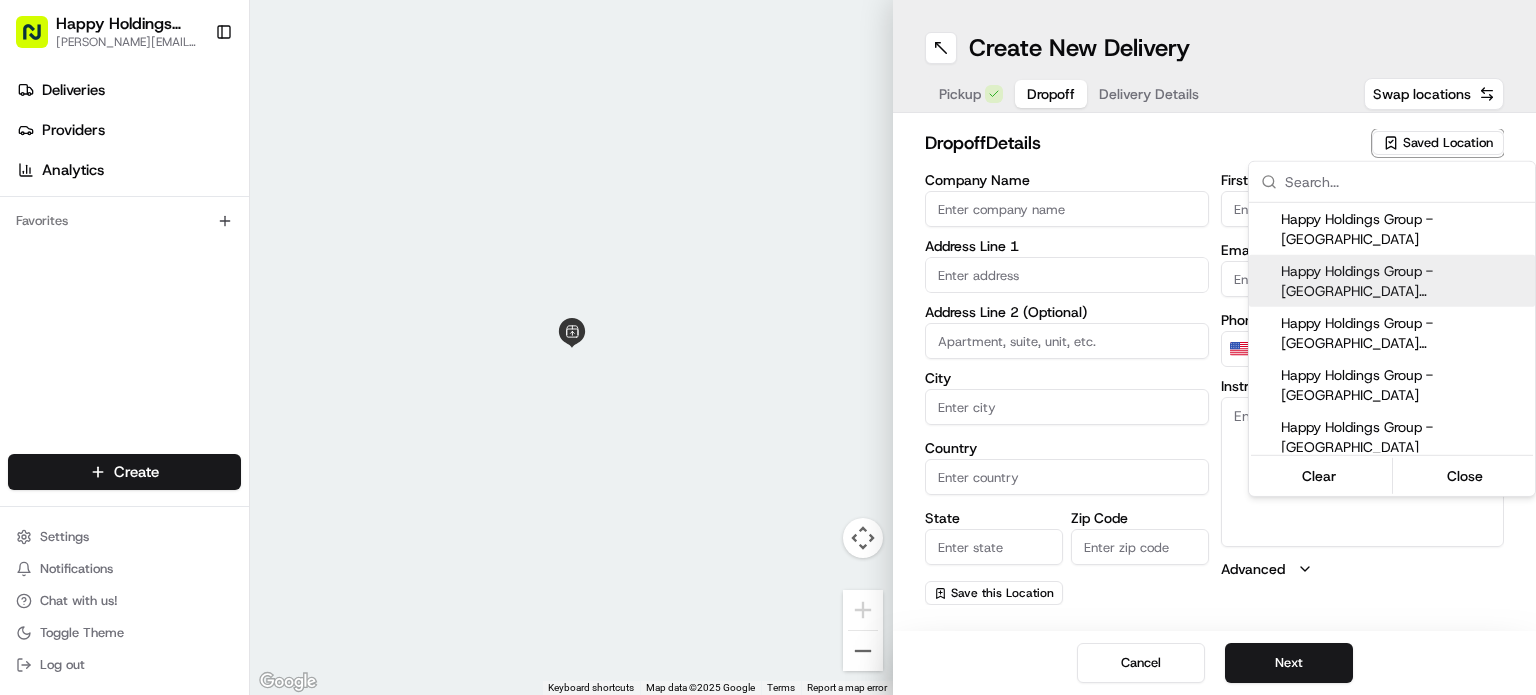 click on "Happy Holdings Group -  [GEOGRAPHIC_DATA] ([GEOGRAPHIC_DATA] - Updated)" at bounding box center (1404, 281) 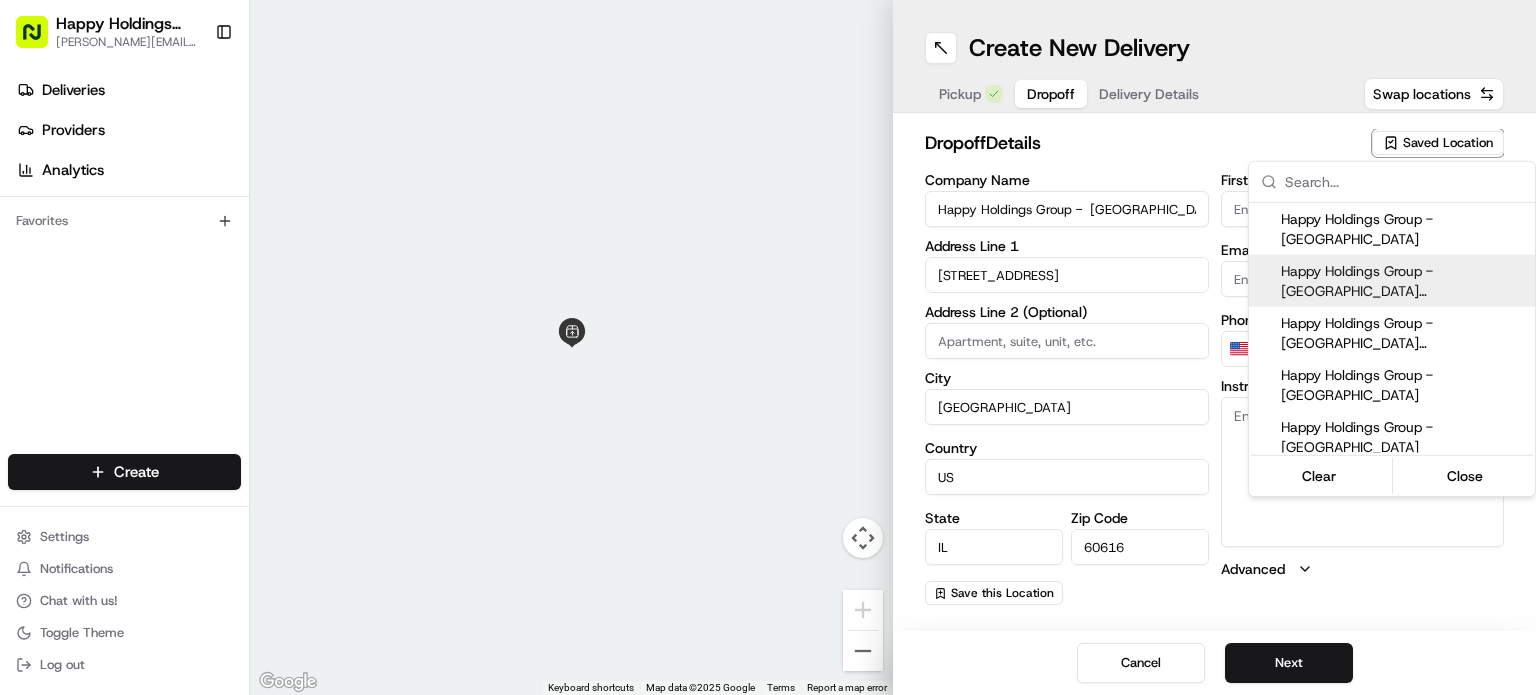 type on "Lydell" 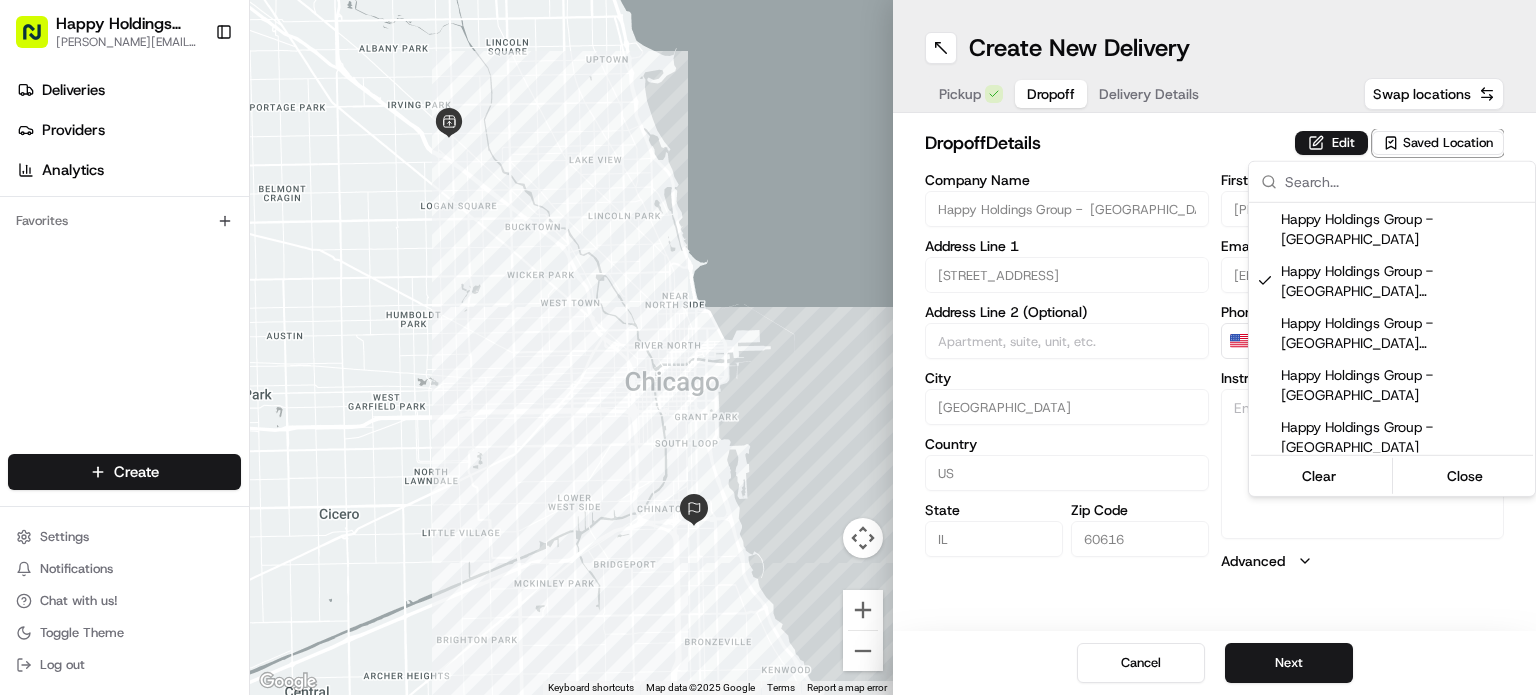 click on "Happy Holdings group michael.f@happyholdingsgroup.com Toggle Sidebar Deliveries Providers Analytics Favorites Main Menu Members & Organization Organization Users Roles Preferences Customization Tracking Orchestration Automations Locations Pickup Locations Dropoff Locations Billing Billing Refund Requests Integrations Notification Triggers Webhooks API Keys Request Logs Create Settings Notifications Chat with us! Toggle Theme Log out ← Move left → Move right ↑ Move up ↓ Move down + Zoom in - Zoom out Home Jump left by 75% End Jump right by 75% Page Up Jump up by 75% Page Down Jump down by 75% Keyboard shortcuts Map Data Map data ©2025 Google Map data ©2025 Google 2 km  Click to toggle between metric and imperial units Terms Report a map error Create New Delivery Pickup Dropoff Delivery Details Swap locations dropoff  Details  Edit Saved Location Company Name Happy Holdings Group -  South loop (Lydell - Updated) Address Line 1 2537 S Wabash Ave Address Line 2 (Optional) City Chicago" at bounding box center [768, 347] 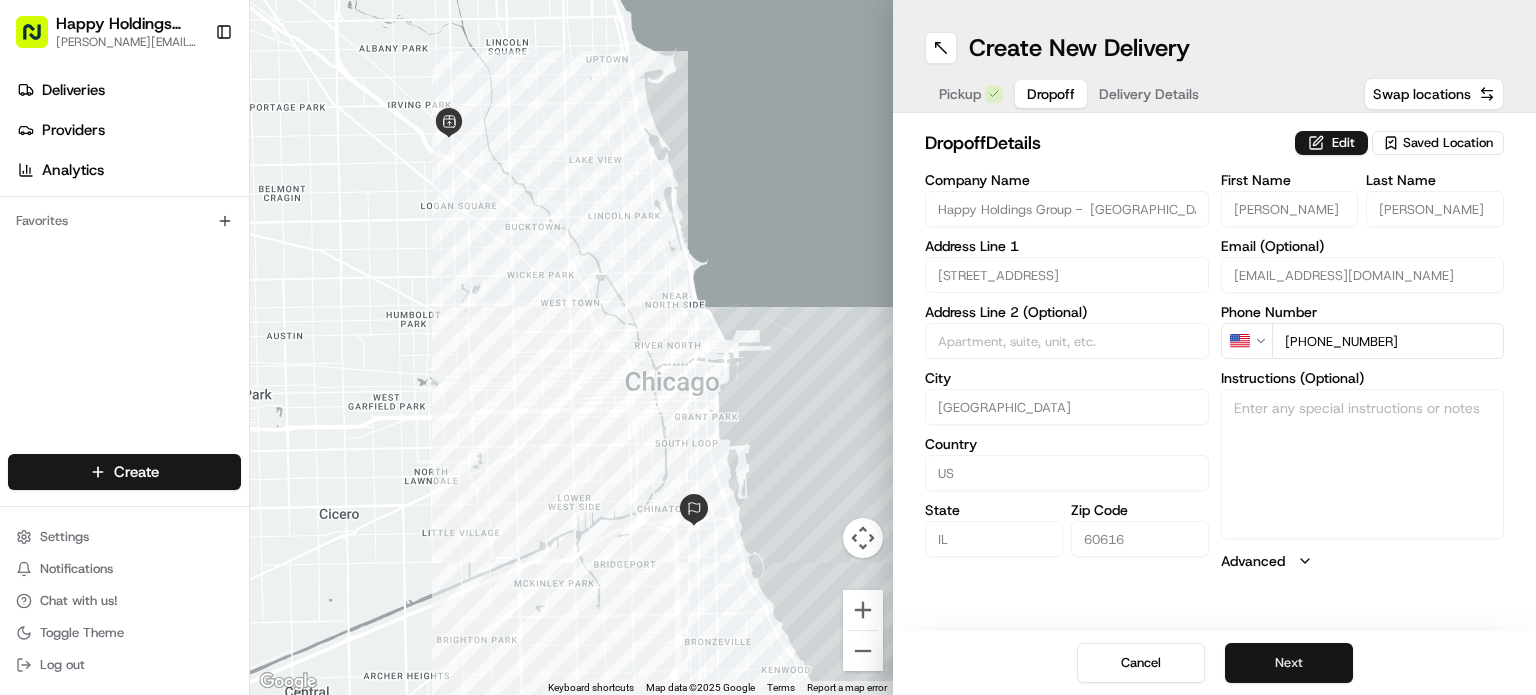 click on "Next" at bounding box center [1289, 663] 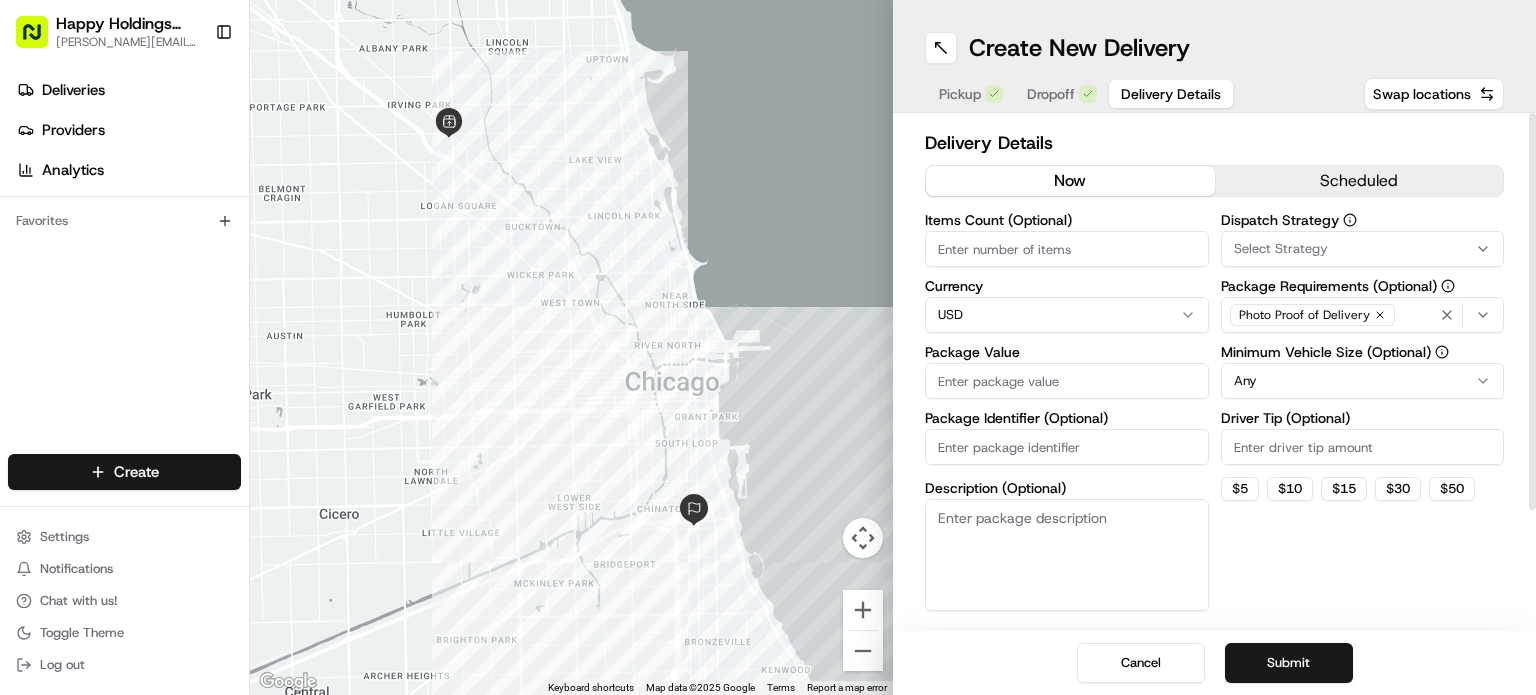 click on "Items Count (Optional)" at bounding box center (1067, 249) 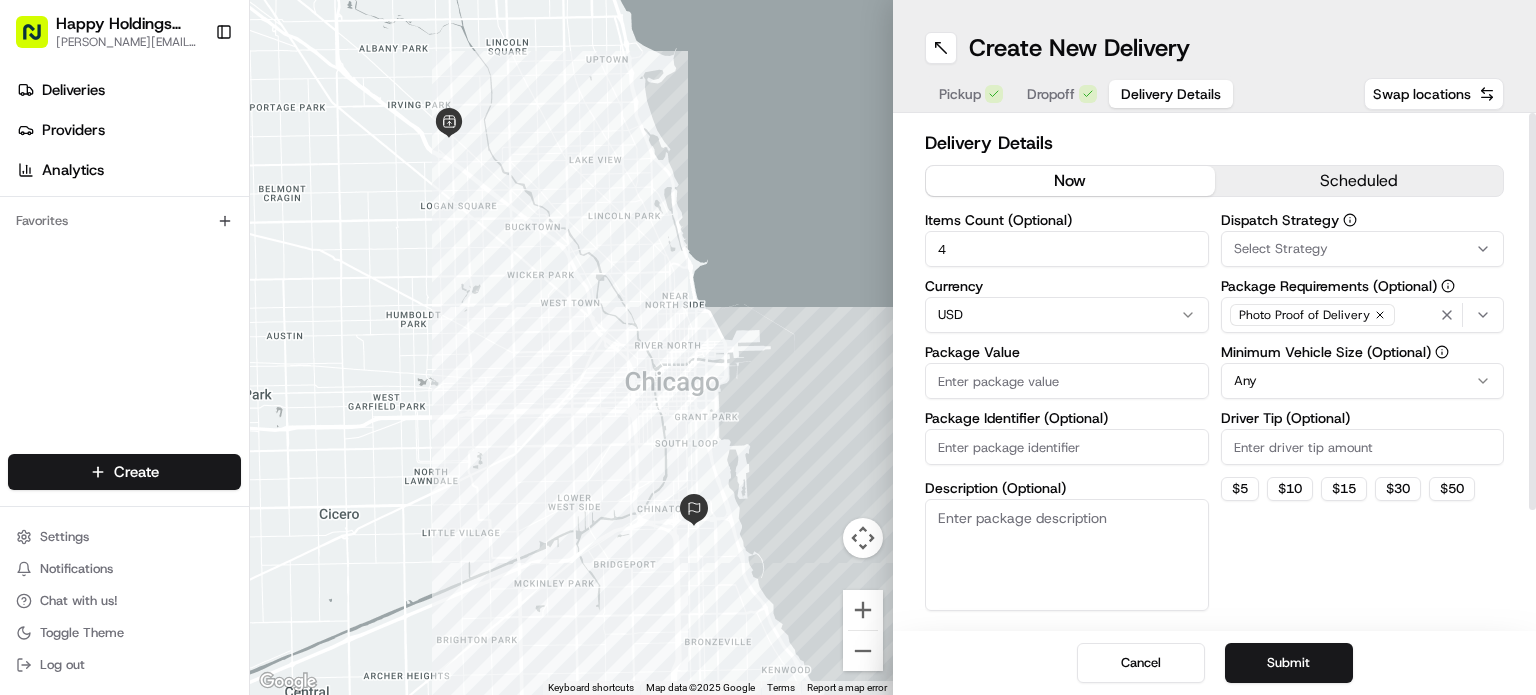 type on "4" 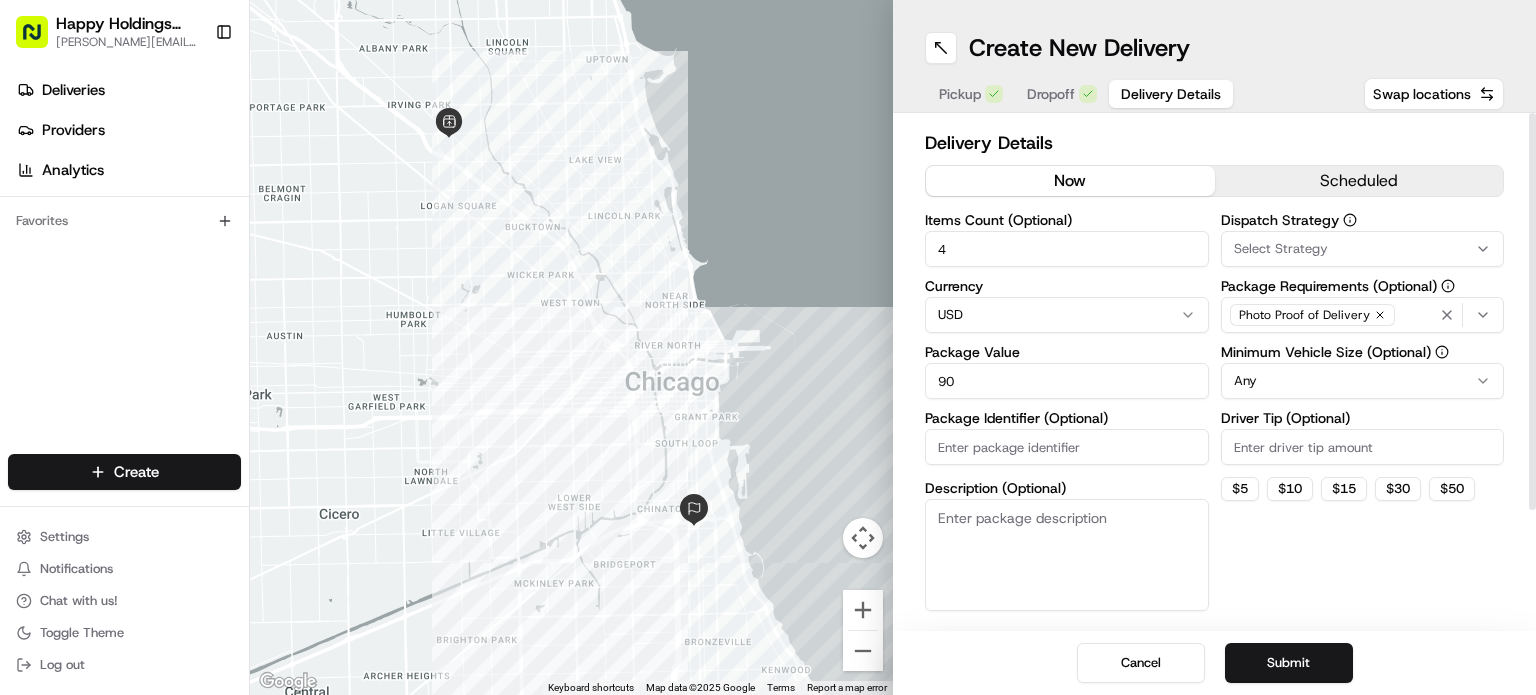 type on "90" 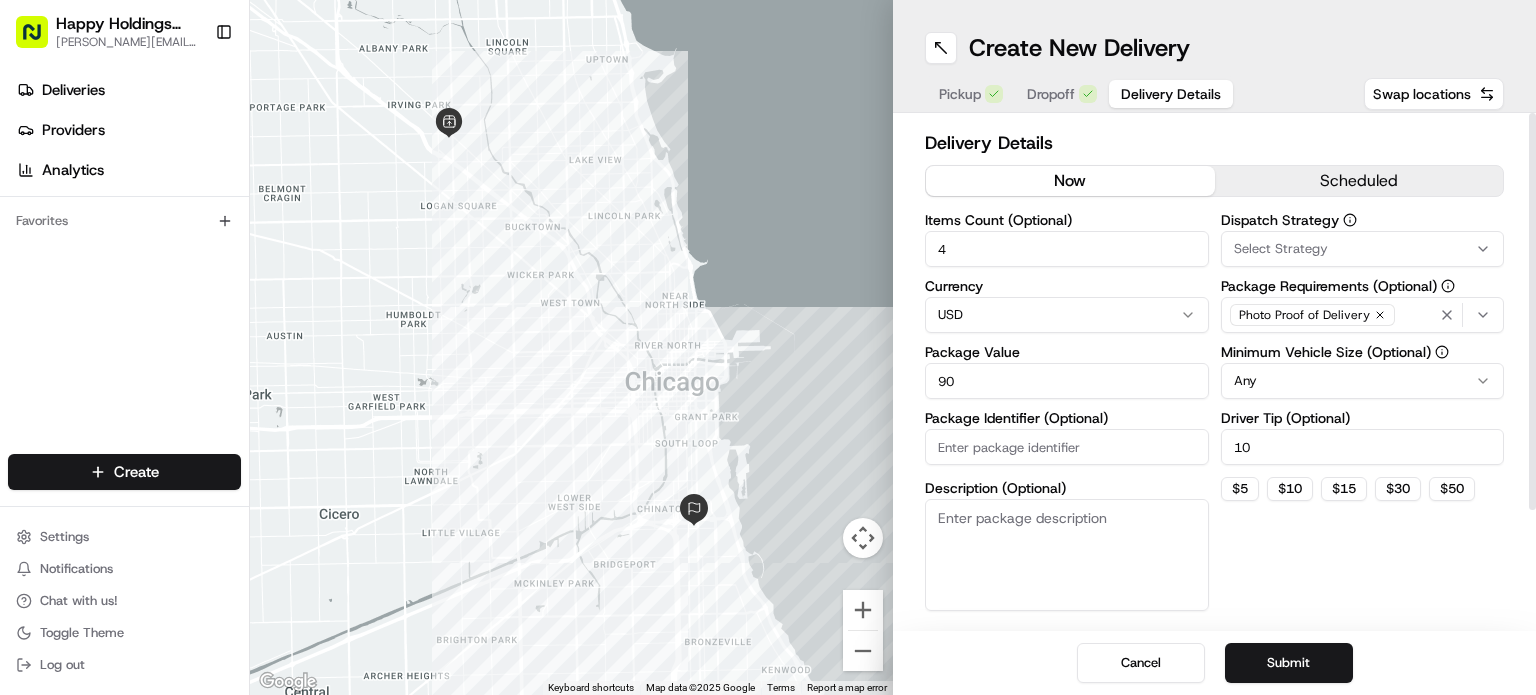 type on "10" 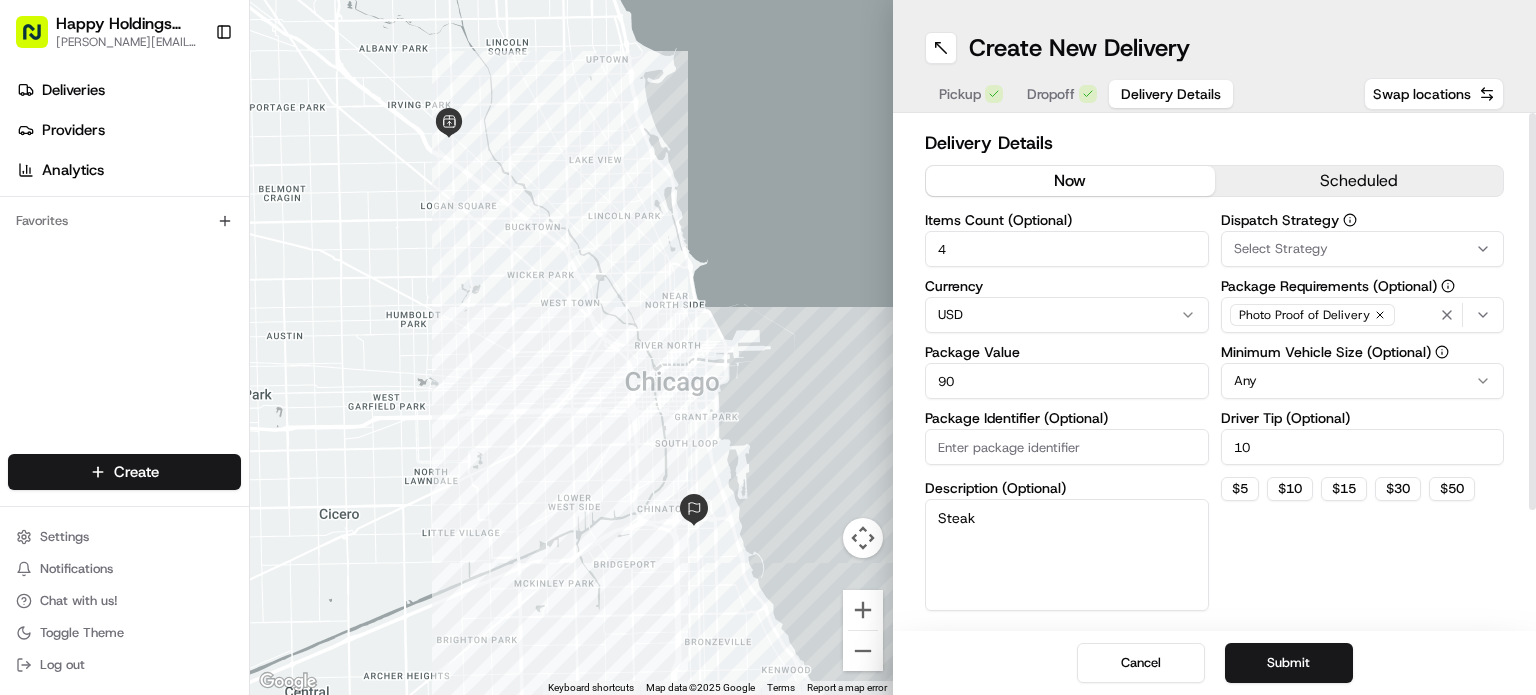 type on "Steak" 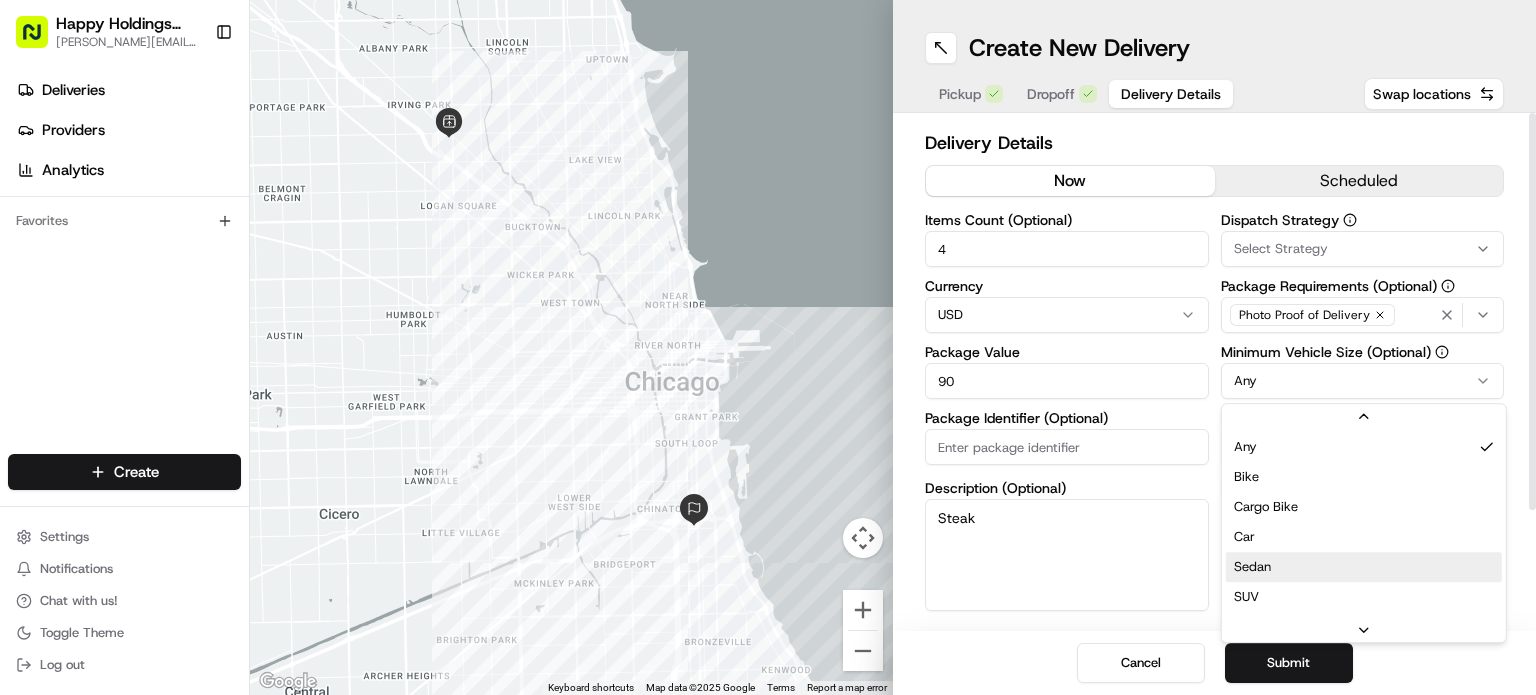 scroll, scrollTop: 64, scrollLeft: 0, axis: vertical 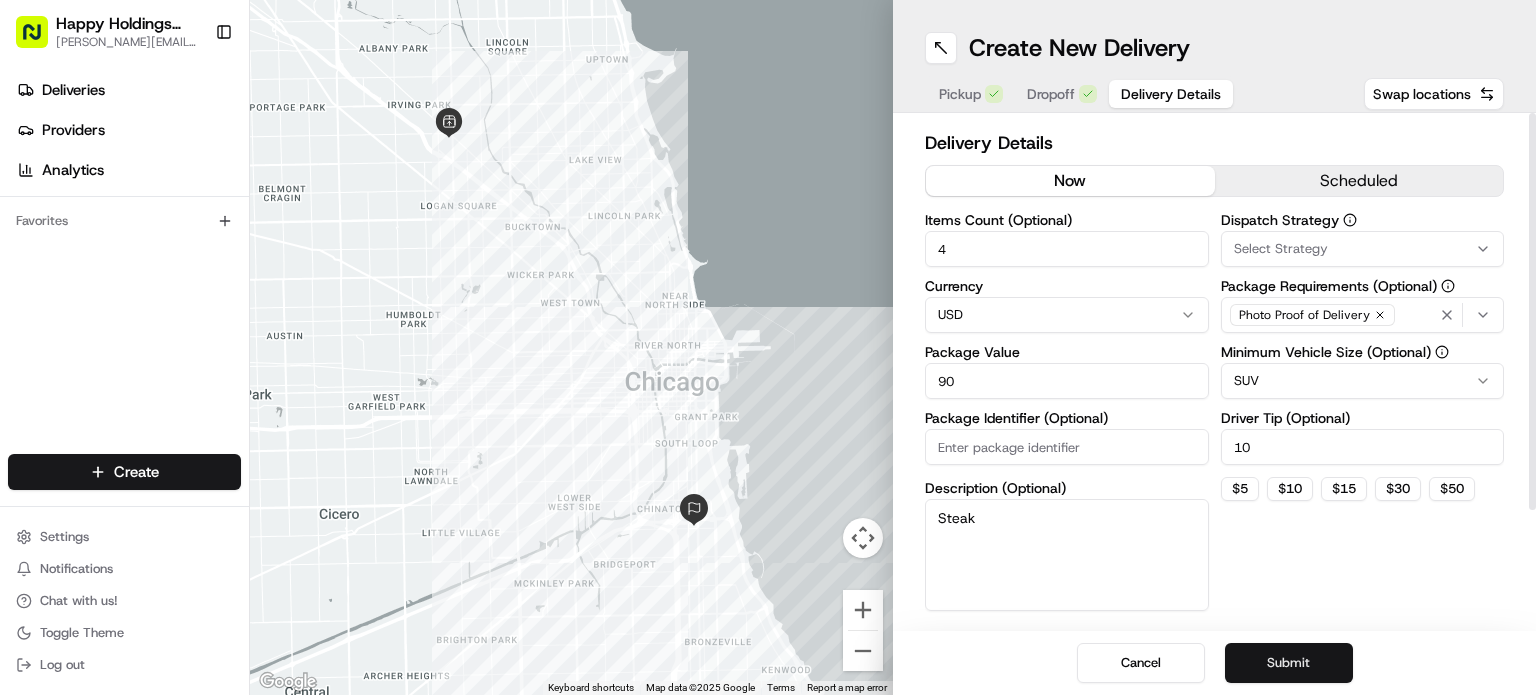 click on "Submit" at bounding box center (1289, 663) 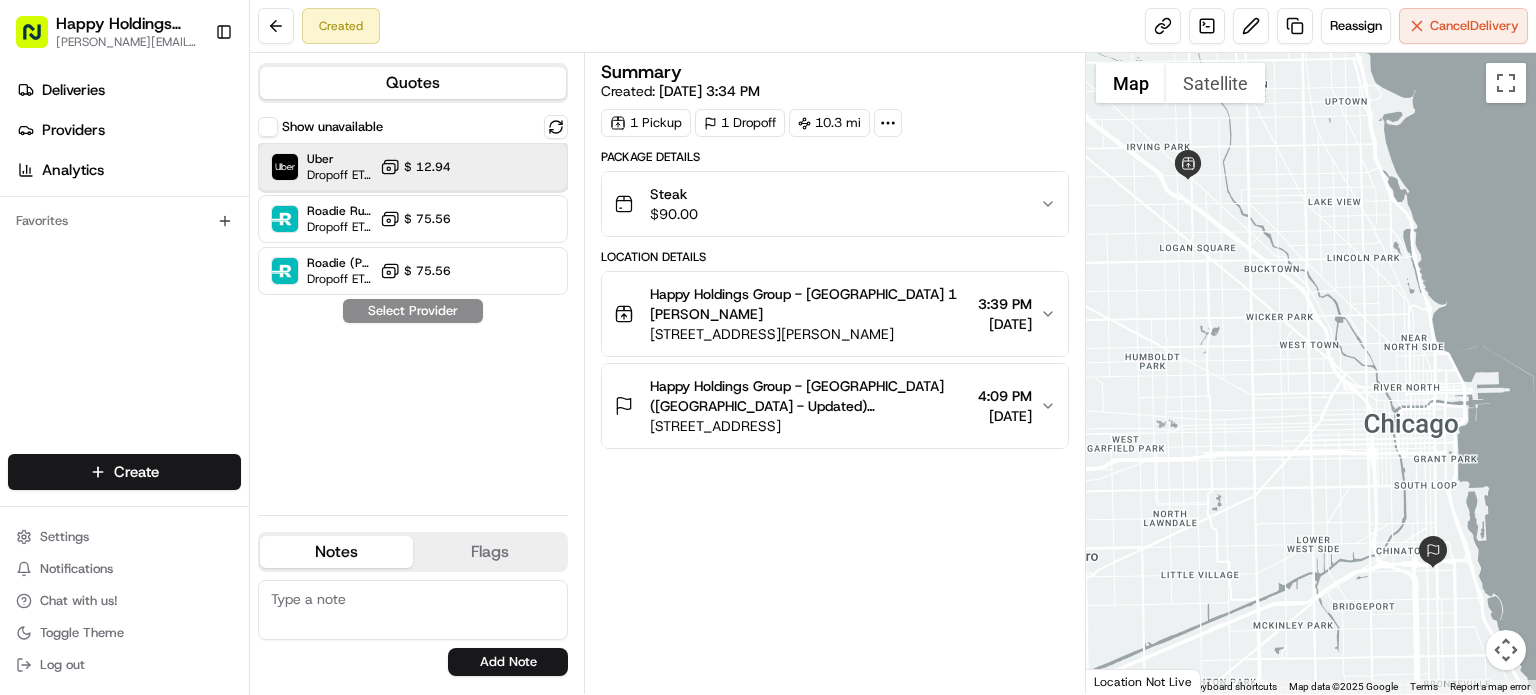 click at bounding box center [507, 167] 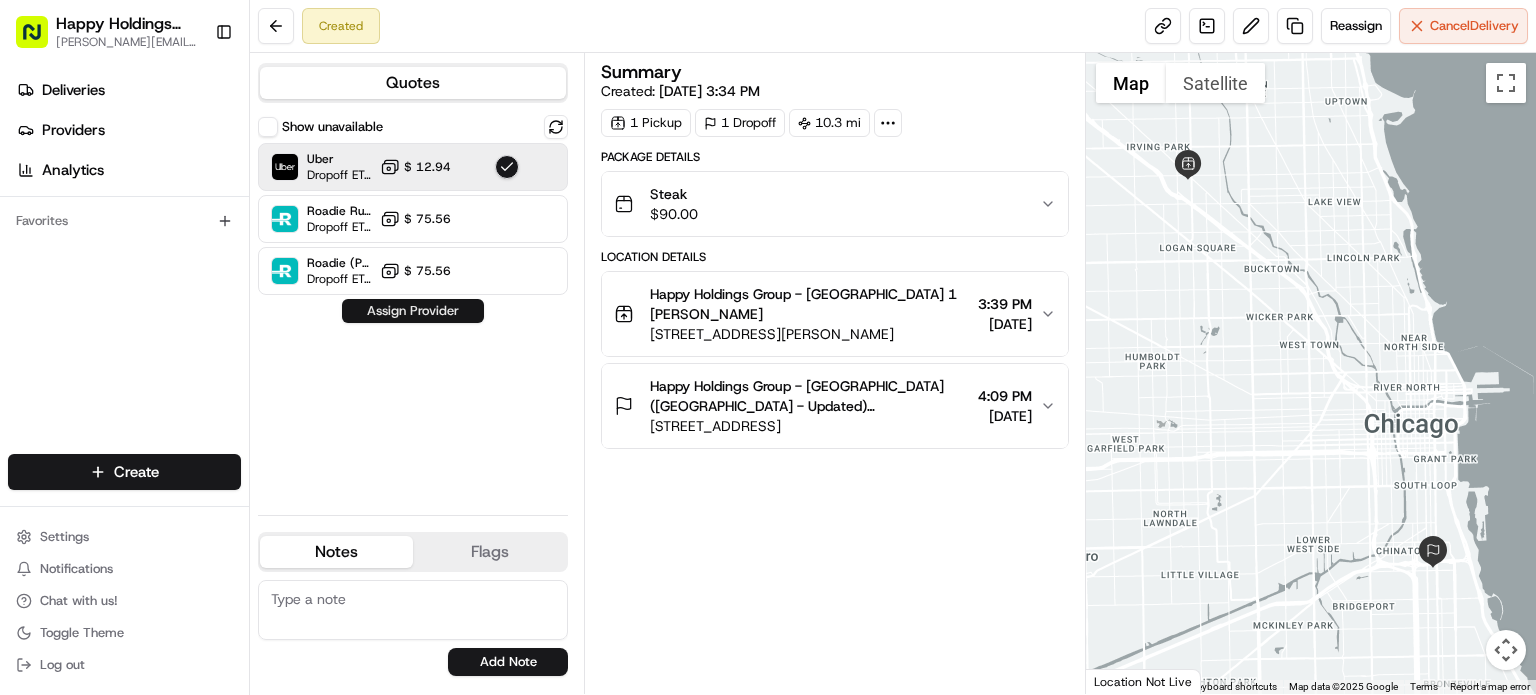 click on "Assign Provider" at bounding box center (413, 311) 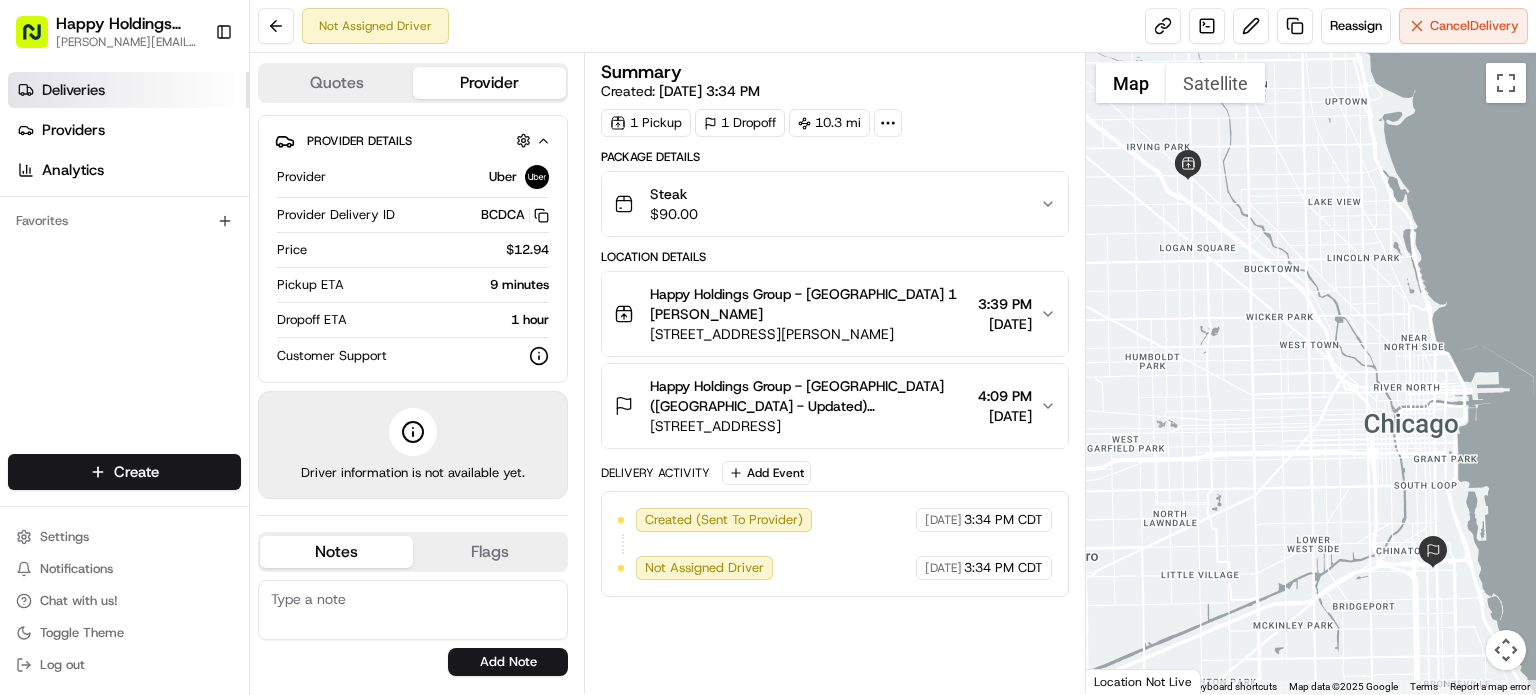 click on "Deliveries" at bounding box center [128, 90] 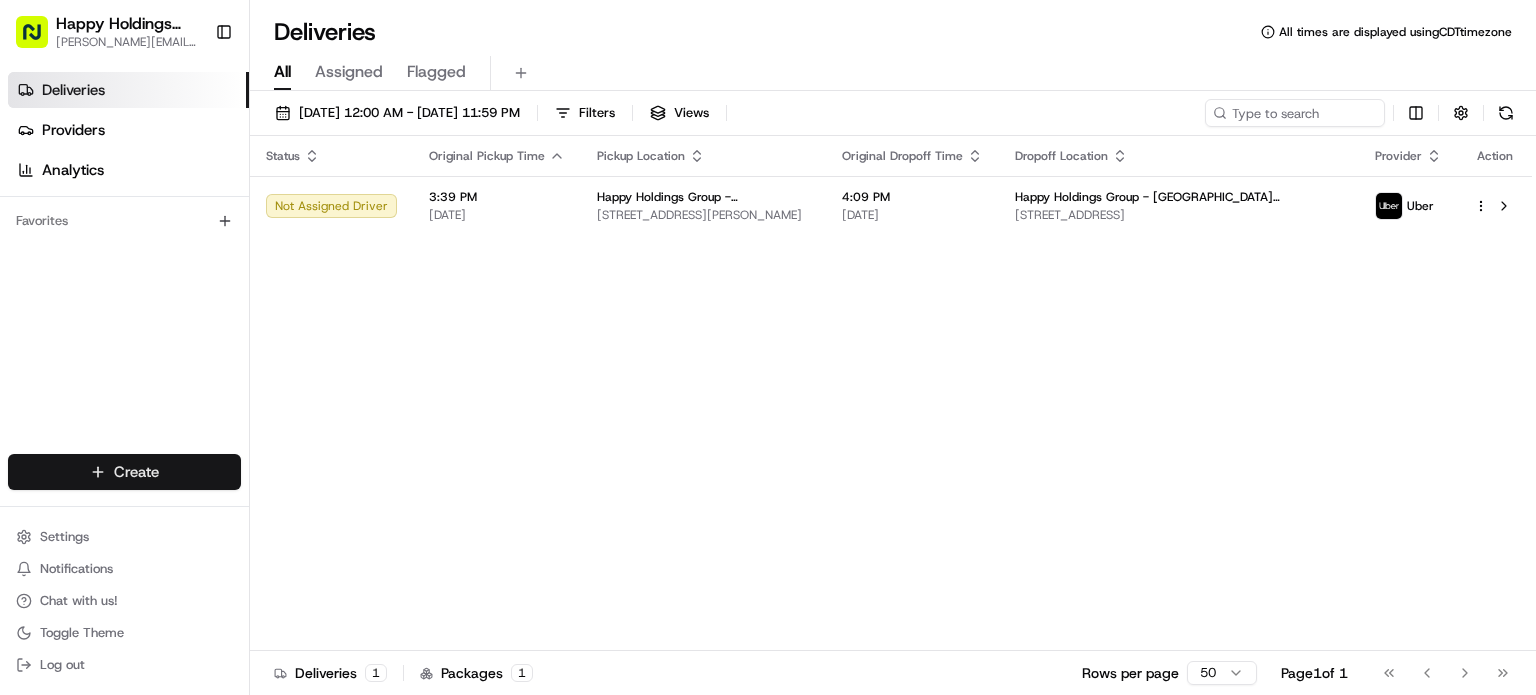 click on "Happy Holdings group michael.f@happyholdingsgroup.com Toggle Sidebar Deliveries Providers Analytics Favorites Main Menu Members & Organization Organization Users Roles Preferences Customization Tracking Orchestration Automations Locations Pickup Locations Dropoff Locations Billing Billing Refund Requests Integrations Notification Triggers Webhooks API Keys Request Logs Create Settings Notifications Chat with us! Toggle Theme Log out Deliveries All times are displayed using  CDT  timezone All Assigned Flagged 07/11/2025 12:00 AM - 07/11/2025 11:59 PM Filters Views Status Original Pickup Time Pickup Location Original Dropoff Time Dropoff Location Provider Action Not Assigned Driver 3:39 PM 07/11/2025 Happy Holdings Group -  Avondale 1 3517 N Spaulding Ave, Chicago, IL 60618, USA 4:09 PM 07/11/2025 Happy Holdings Group -  South loop (Lydell - Updated) 2537 S Wabash Ave, Chicago, IL 60616, USA Uber Deliveries 1 Packages 1 Rows per page 50 Page  1  of   1 Go to first page Go to previous page" at bounding box center [768, 347] 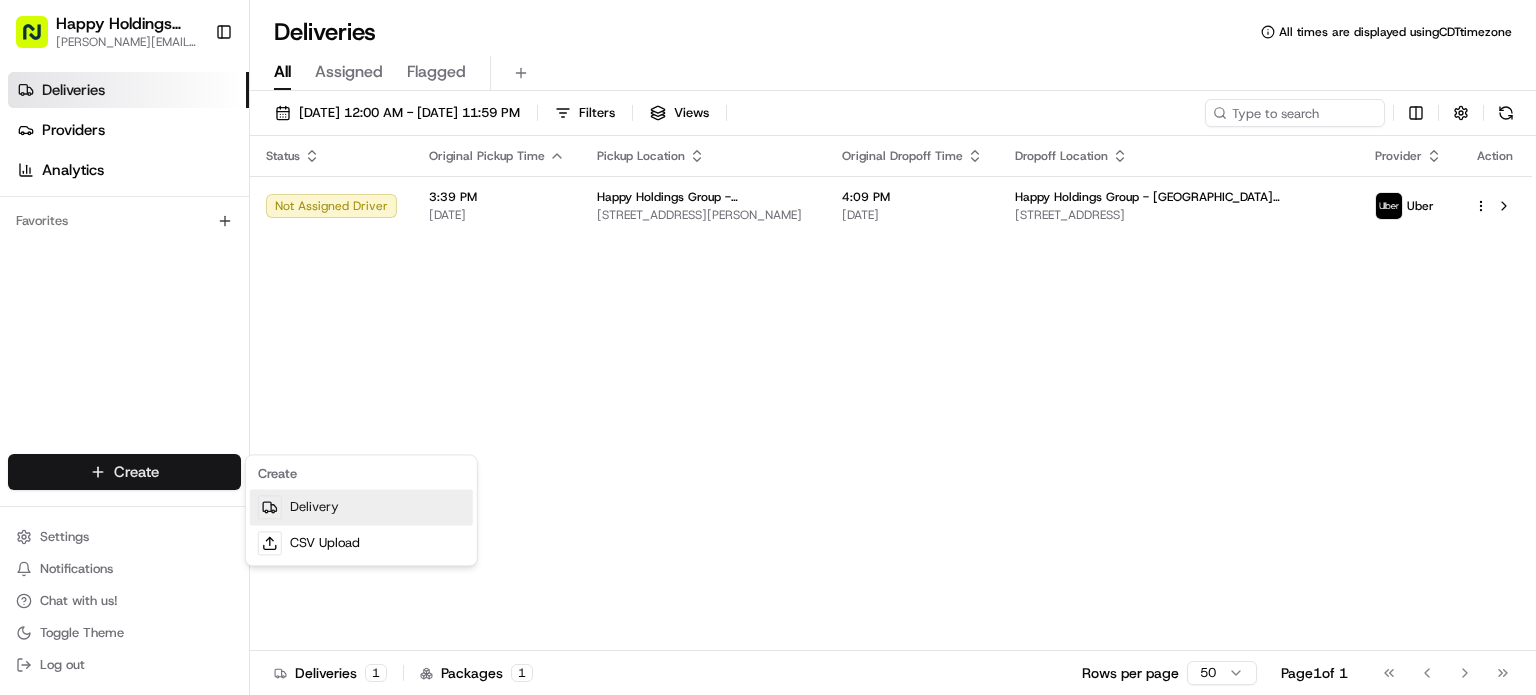 click on "Delivery" at bounding box center (361, 507) 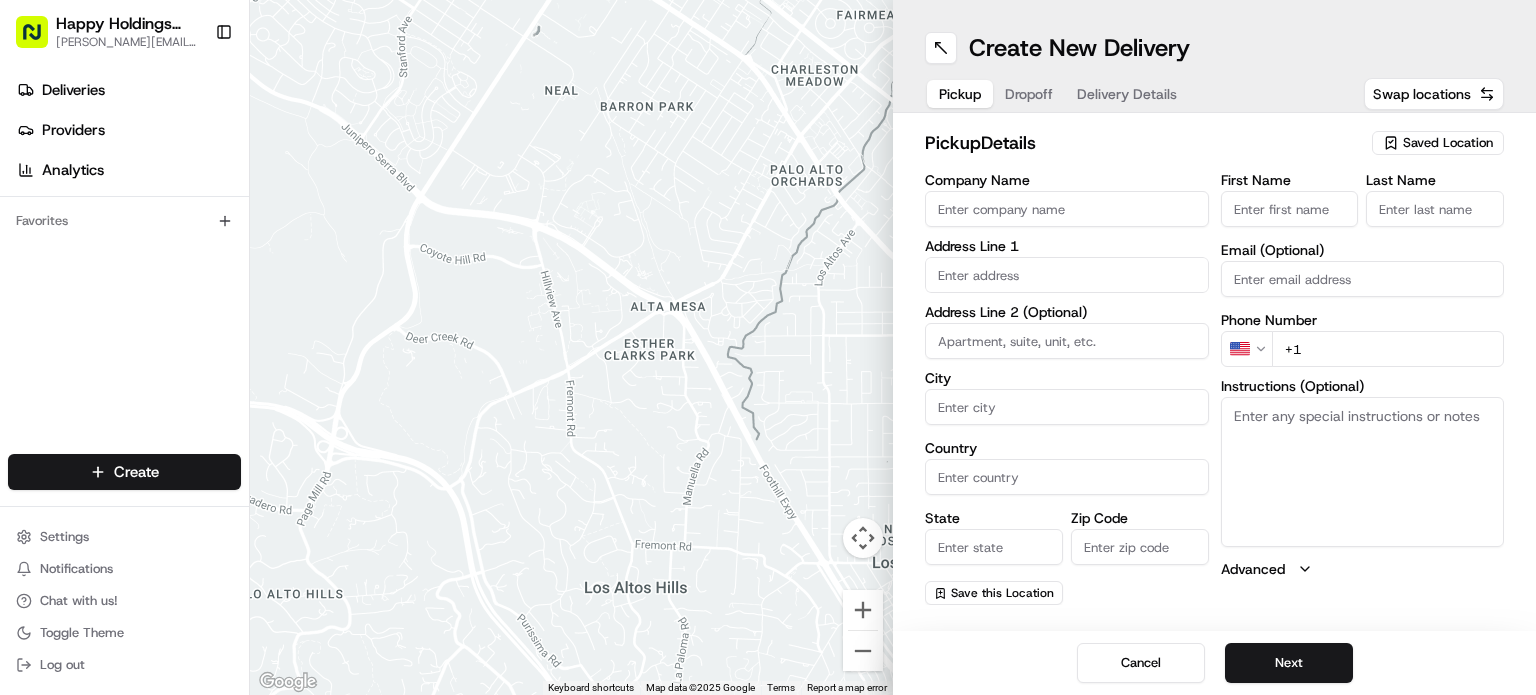 click on "Saved Location" at bounding box center [1448, 143] 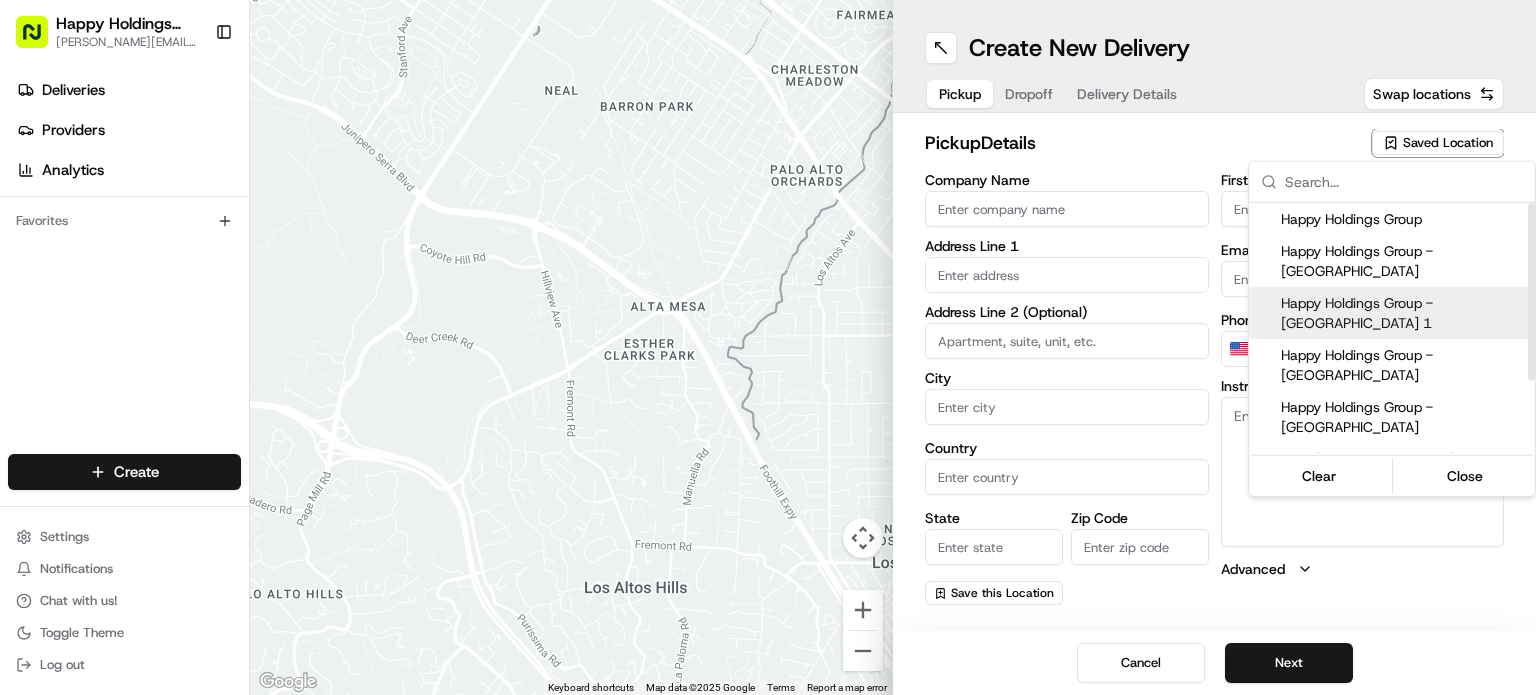 click on "Happy Holdings Group -  [GEOGRAPHIC_DATA] 1" at bounding box center [1404, 313] 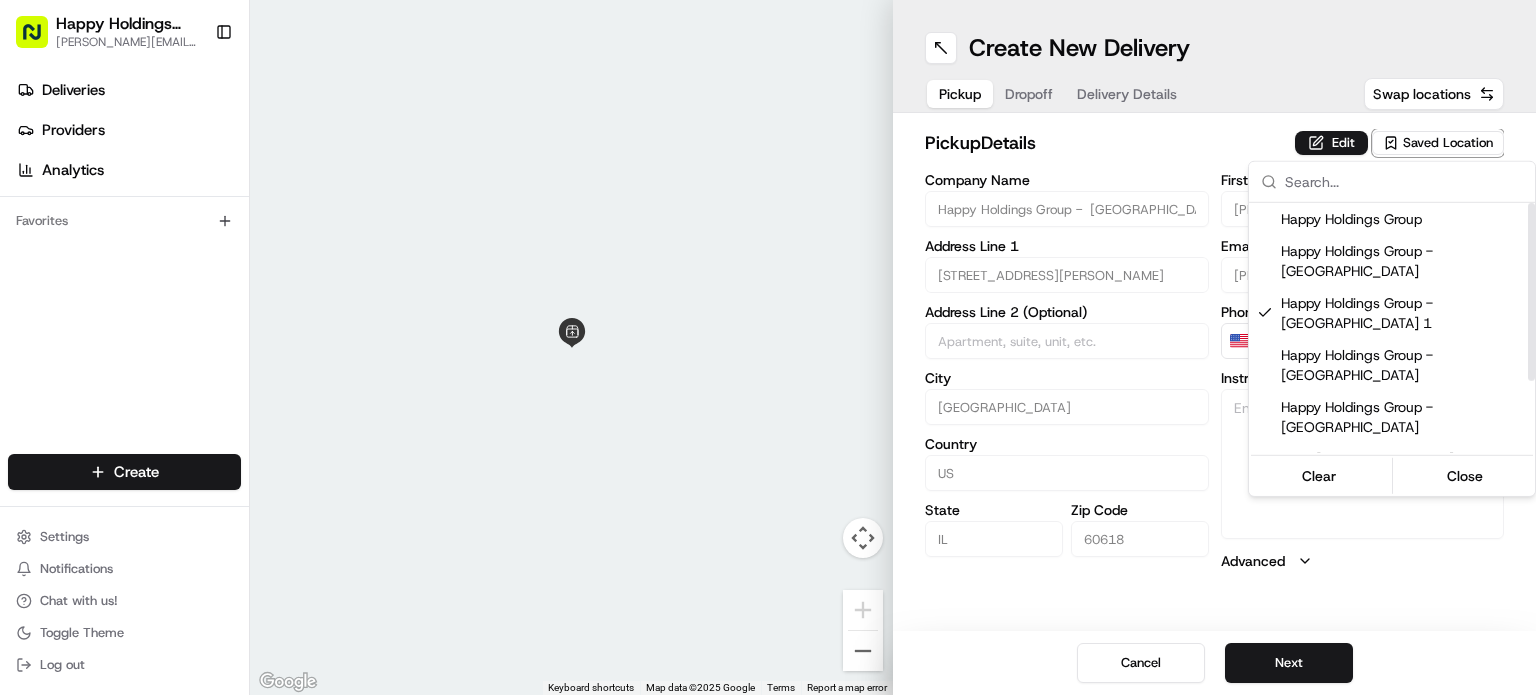 click on "Happy Holdings group michael.f@happyholdingsgroup.com Toggle Sidebar Deliveries Providers Analytics Favorites Main Menu Members & Organization Organization Users Roles Preferences Customization Tracking Orchestration Automations Locations Pickup Locations Dropoff Locations Billing Billing Refund Requests Integrations Notification Triggers Webhooks API Keys Request Logs Create Settings Notifications Chat with us! Toggle Theme Log out ← Move left → Move right ↑ Move up ↓ Move down + Zoom in - Zoom out Home Jump left by 75% End Jump right by 75% Page Up Jump up by 75% Page Down Jump down by 75% Keyboard shortcuts Map Data Map data ©2025 Google Map data ©2025 Google 2 m  Click to toggle between metric and imperial units Terms Report a map error Create New Delivery Pickup Dropoff Delivery Details Swap locations pickup  Details  Edit Saved Location Company Name Happy Holdings Group -  Avondale 1 Address Line 1 3517 N Spaulding Ave Address Line 2 (Optional) City Chicago Country US State IL" at bounding box center [768, 347] 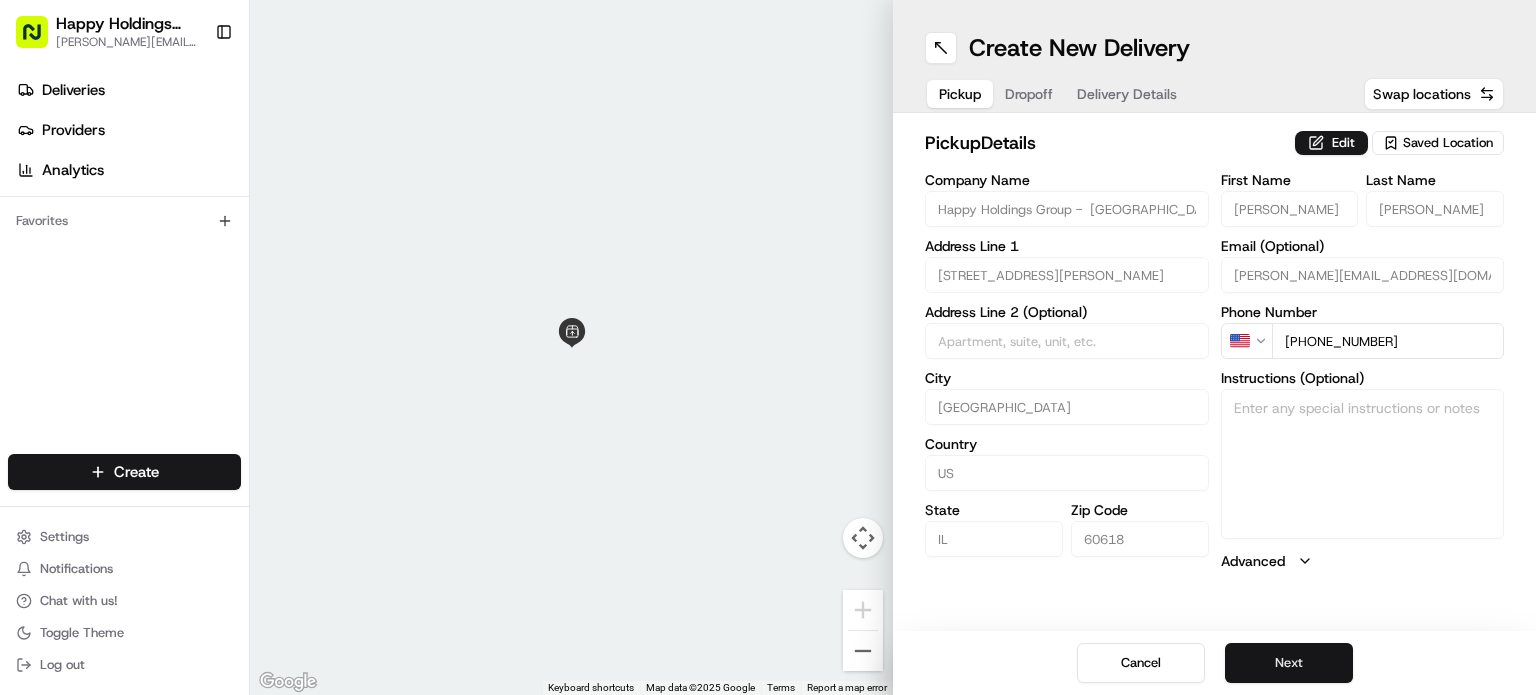 click on "Next" at bounding box center (1289, 663) 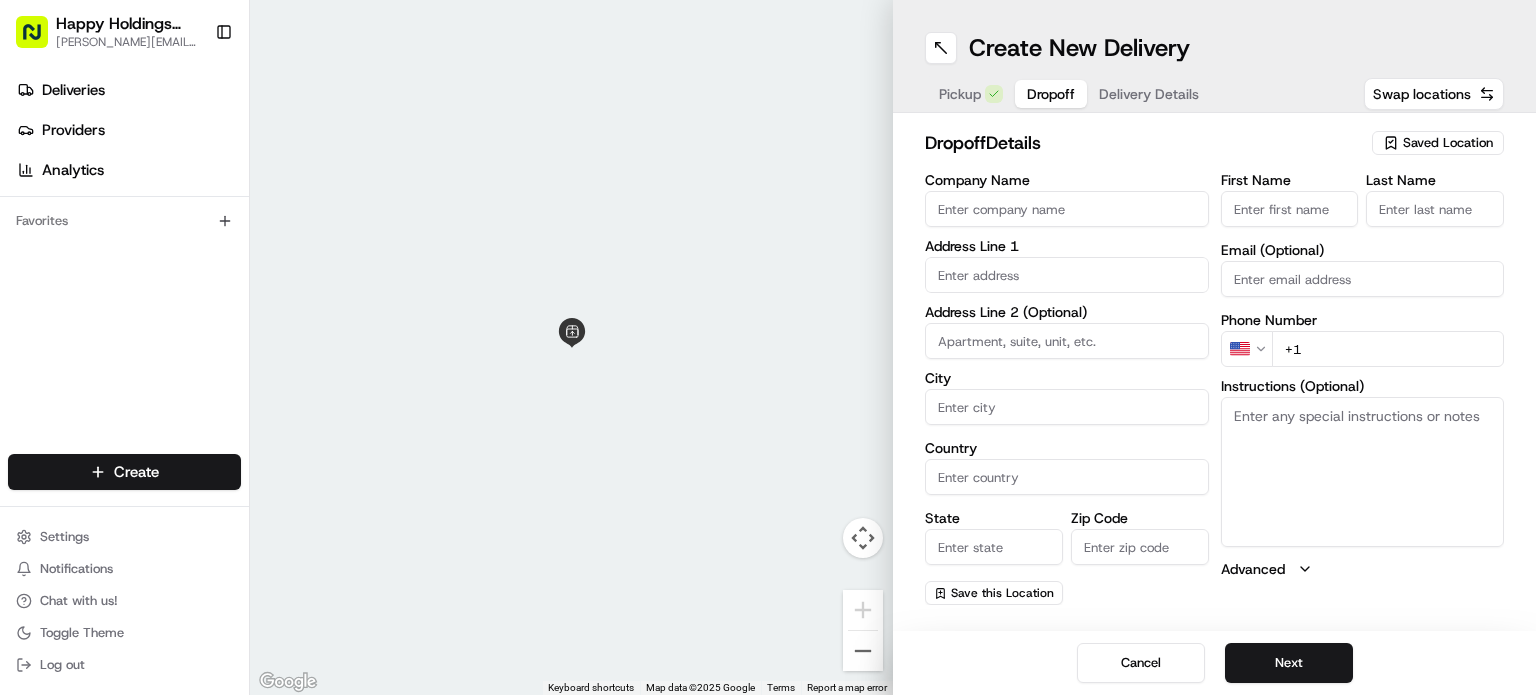 click on "Saved Location" at bounding box center (1448, 143) 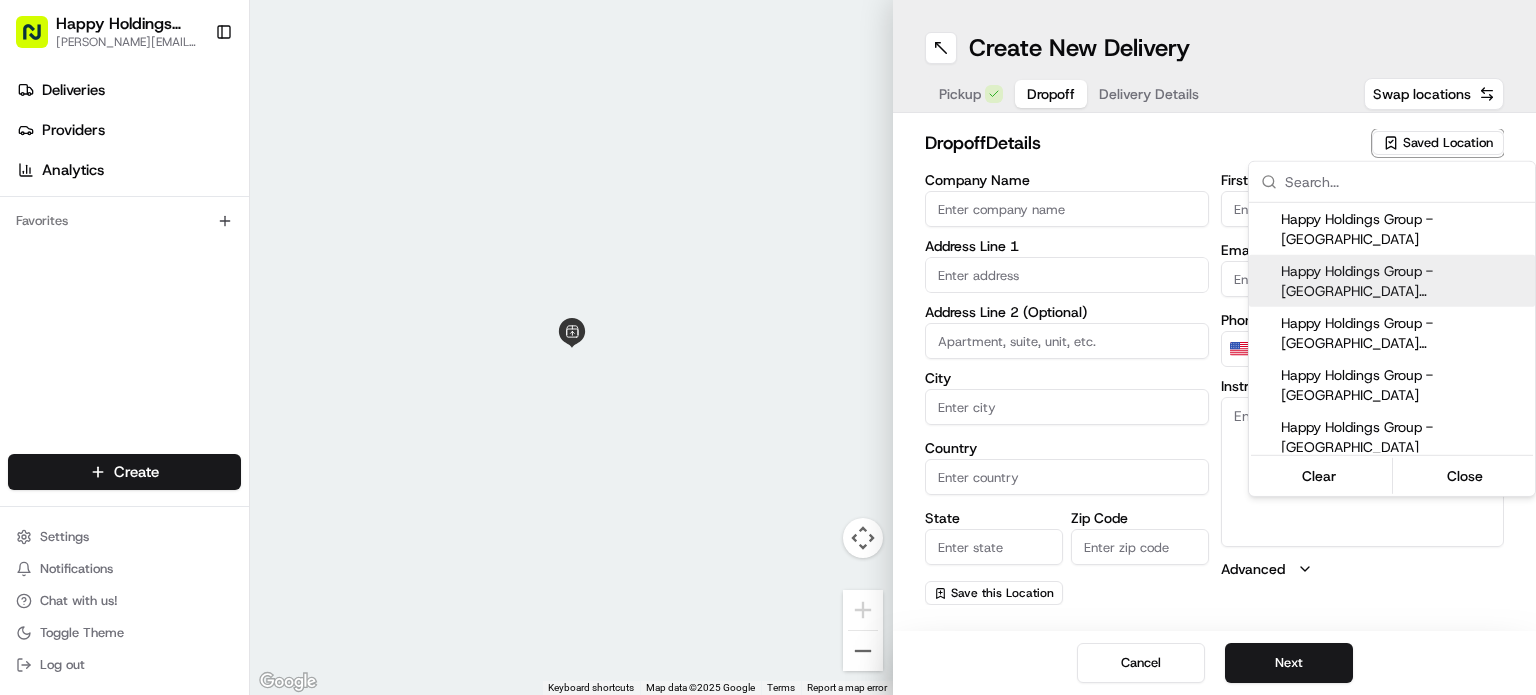 click on "Happy Holdings Group -  [GEOGRAPHIC_DATA] ([GEOGRAPHIC_DATA] - Updated)" at bounding box center [1404, 281] 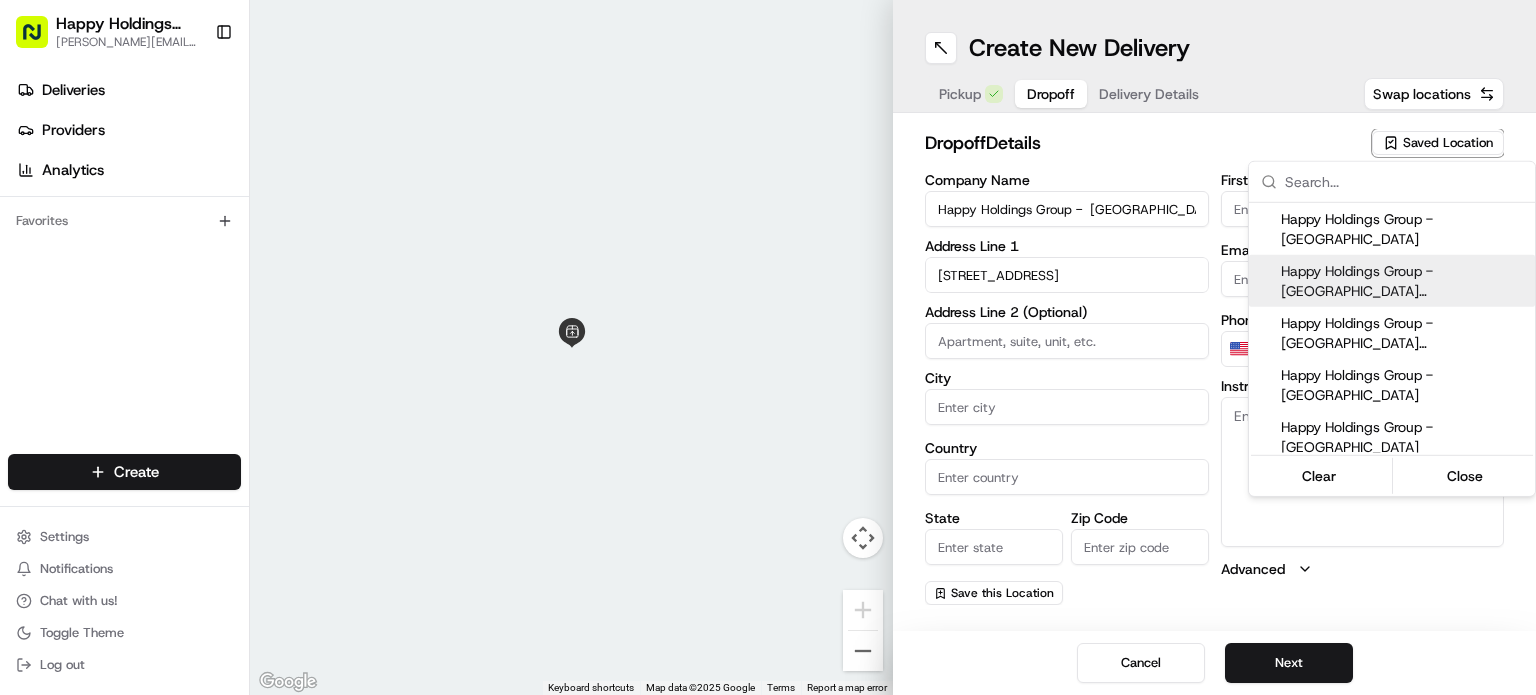 type on "Chicago" 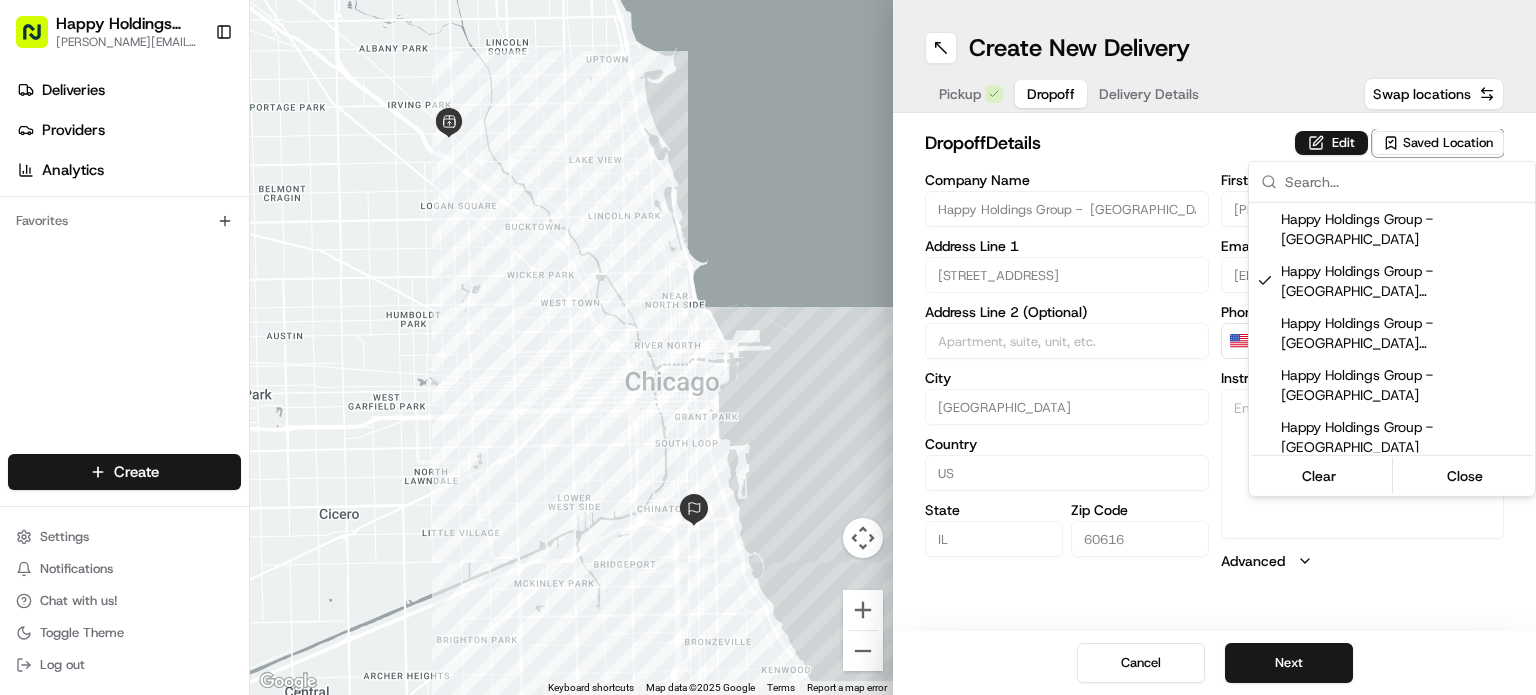 click on "Happy Holdings group michael.f@happyholdingsgroup.com Toggle Sidebar Deliveries Providers Analytics Favorites Main Menu Members & Organization Organization Users Roles Preferences Customization Tracking Orchestration Automations Locations Pickup Locations Dropoff Locations Billing Billing Refund Requests Integrations Notification Triggers Webhooks API Keys Request Logs Create Settings Notifications Chat with us! Toggle Theme Log out ← Move left → Move right ↑ Move up ↓ Move down + Zoom in - Zoom out Home Jump left by 75% End Jump right by 75% Page Up Jump up by 75% Page Down Jump down by 75% Keyboard shortcuts Map Data Map data ©2025 Google Map data ©2025 Google 2 km  Click to toggle between metric and imperial units Terms Report a map error Create New Delivery Pickup Dropoff Delivery Details Swap locations dropoff  Details  Edit Saved Location Company Name Happy Holdings Group -  South loop (Lydell - Updated) Address Line 1 2537 S Wabash Ave Address Line 2 (Optional) City Chicago" at bounding box center (768, 347) 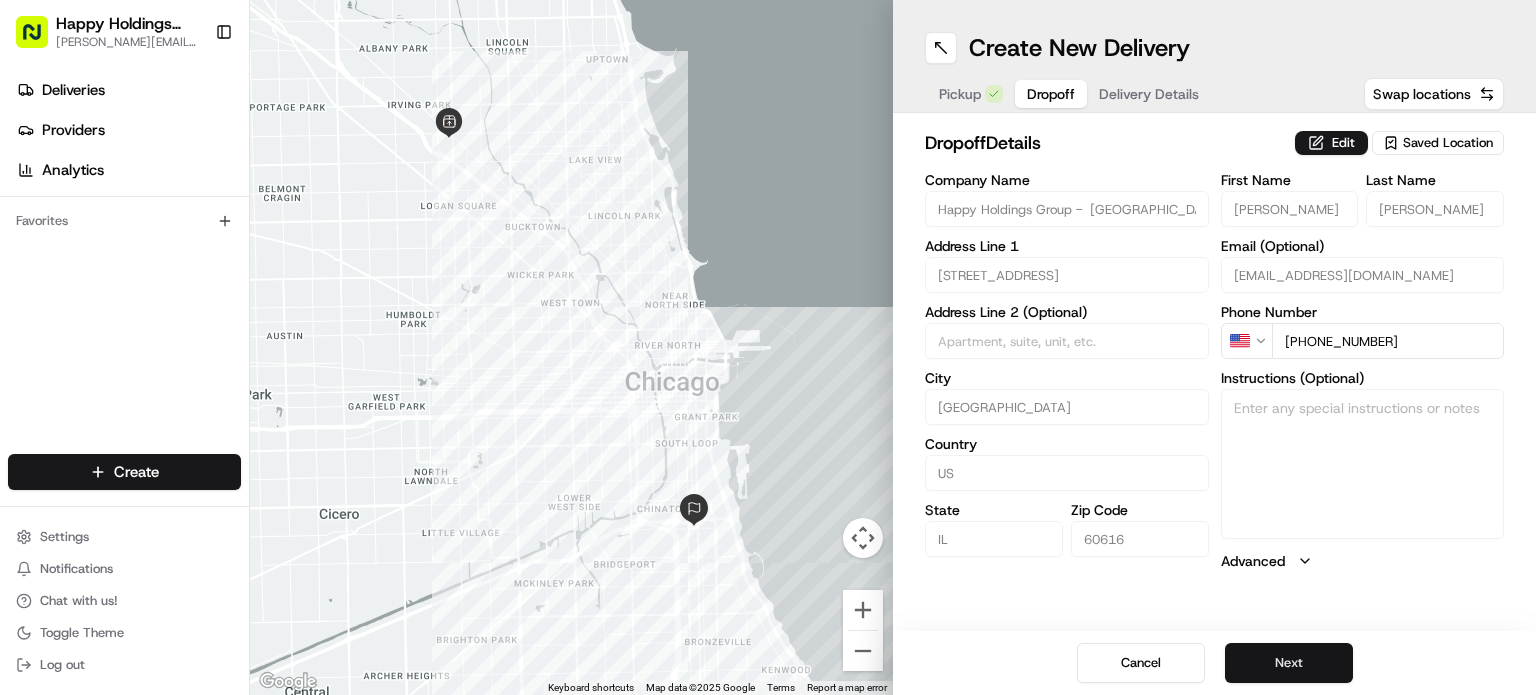 click on "Next" at bounding box center (1289, 663) 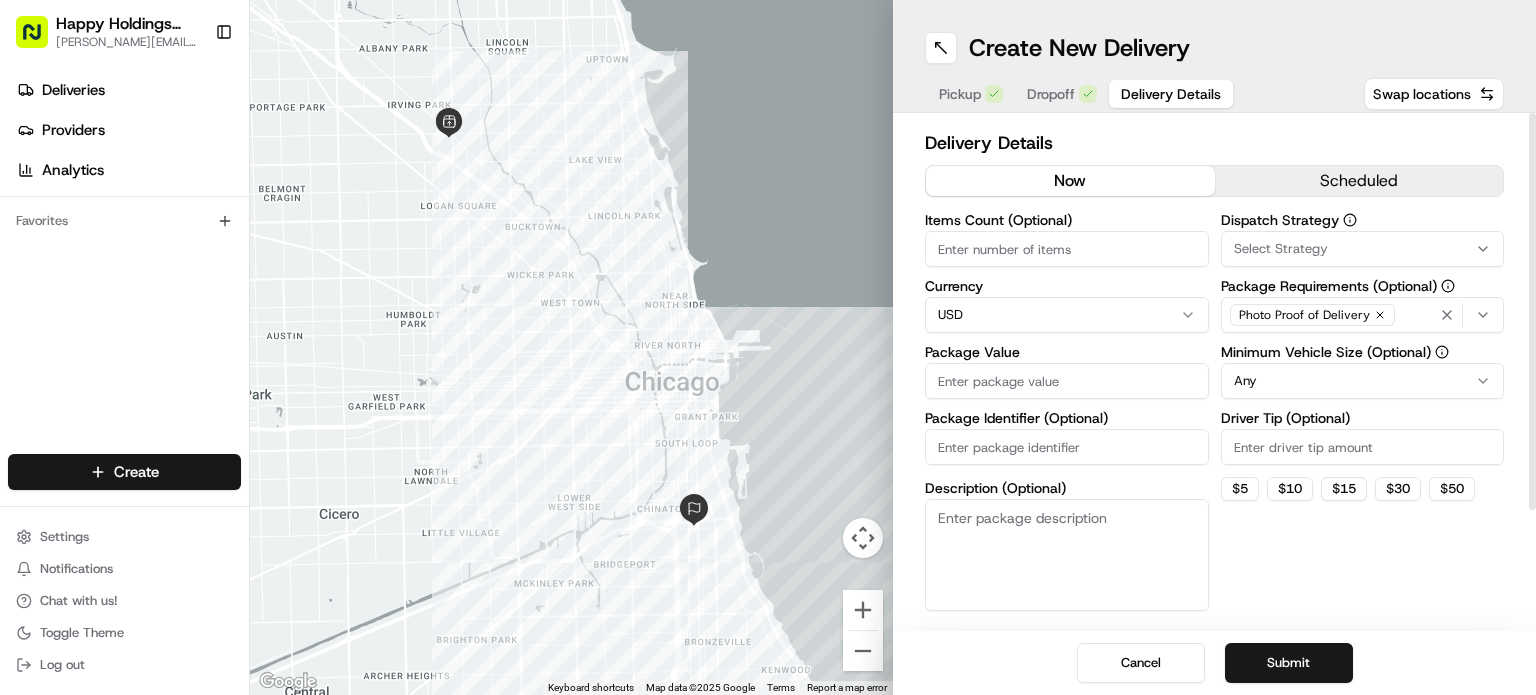click on "Items Count (Optional)" at bounding box center (1067, 249) 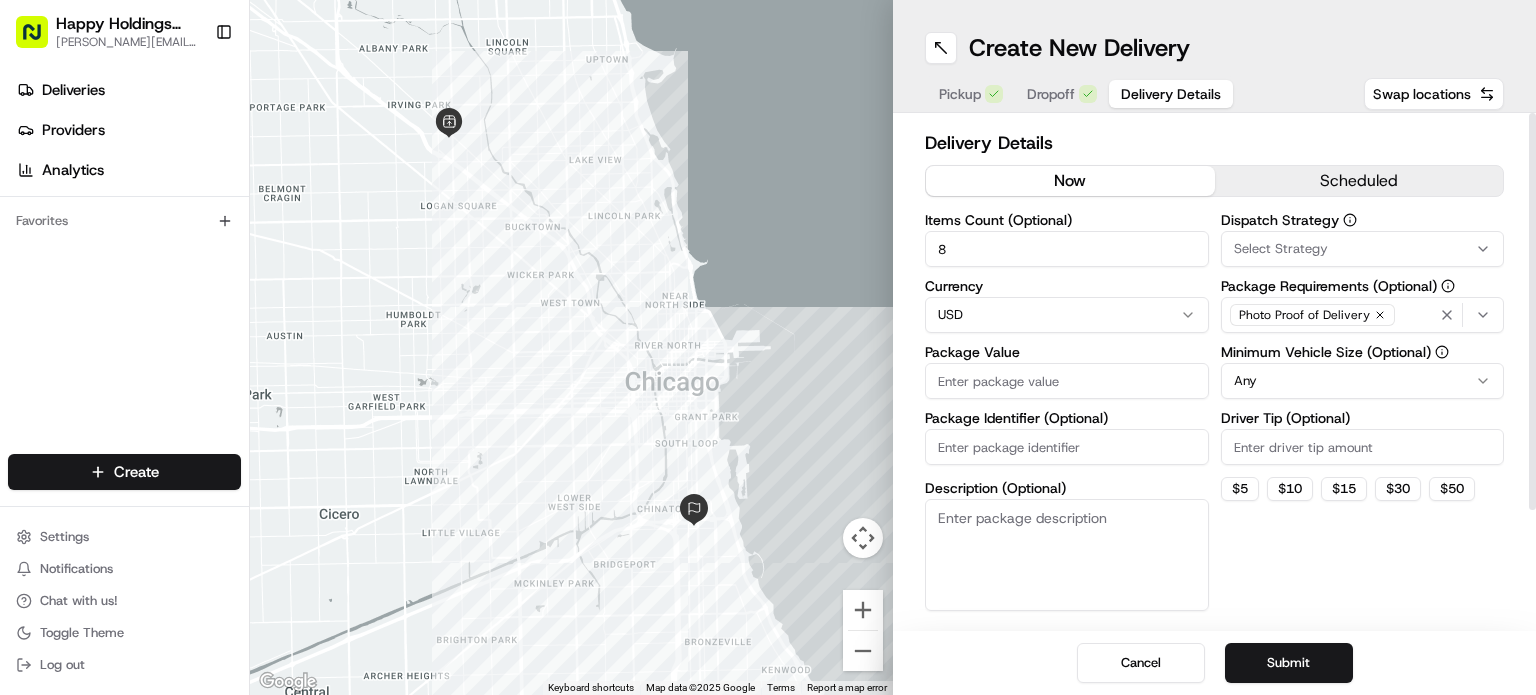 type on "8" 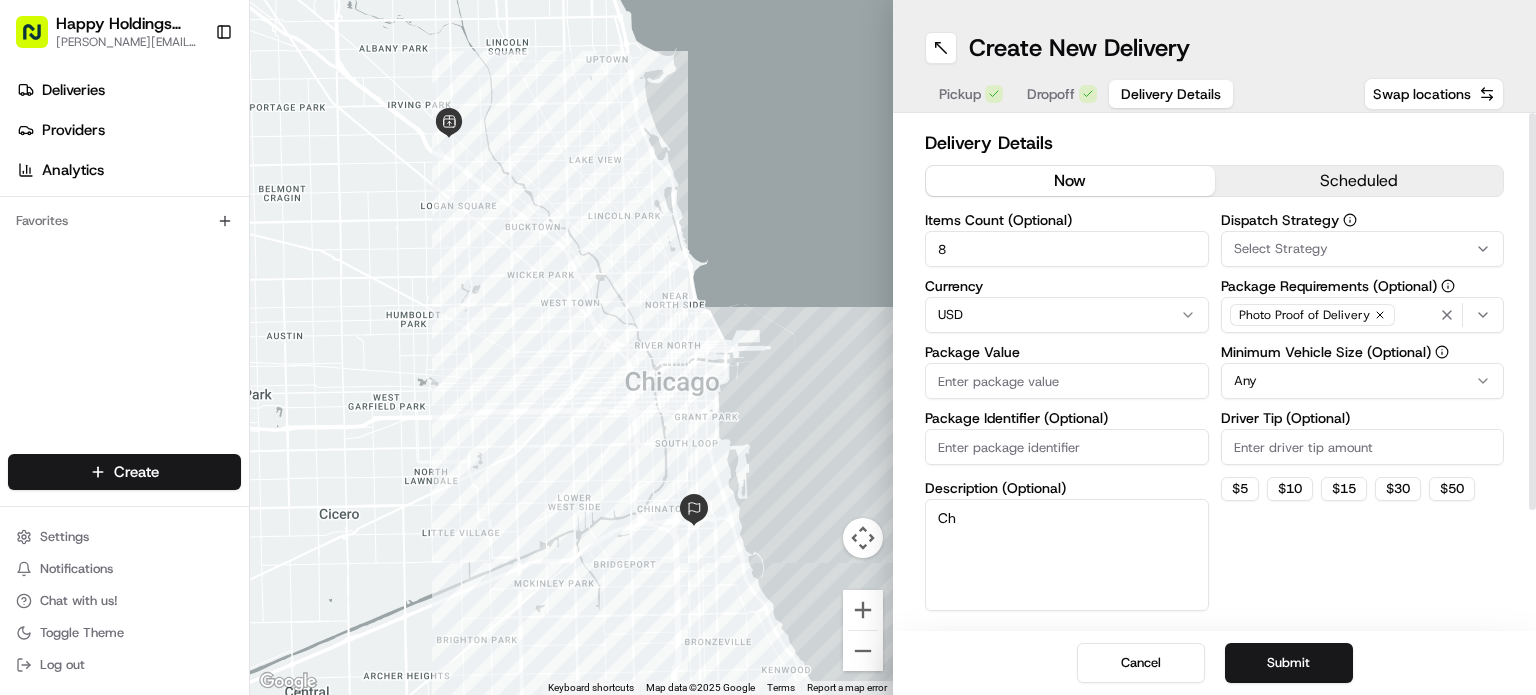 type on "C" 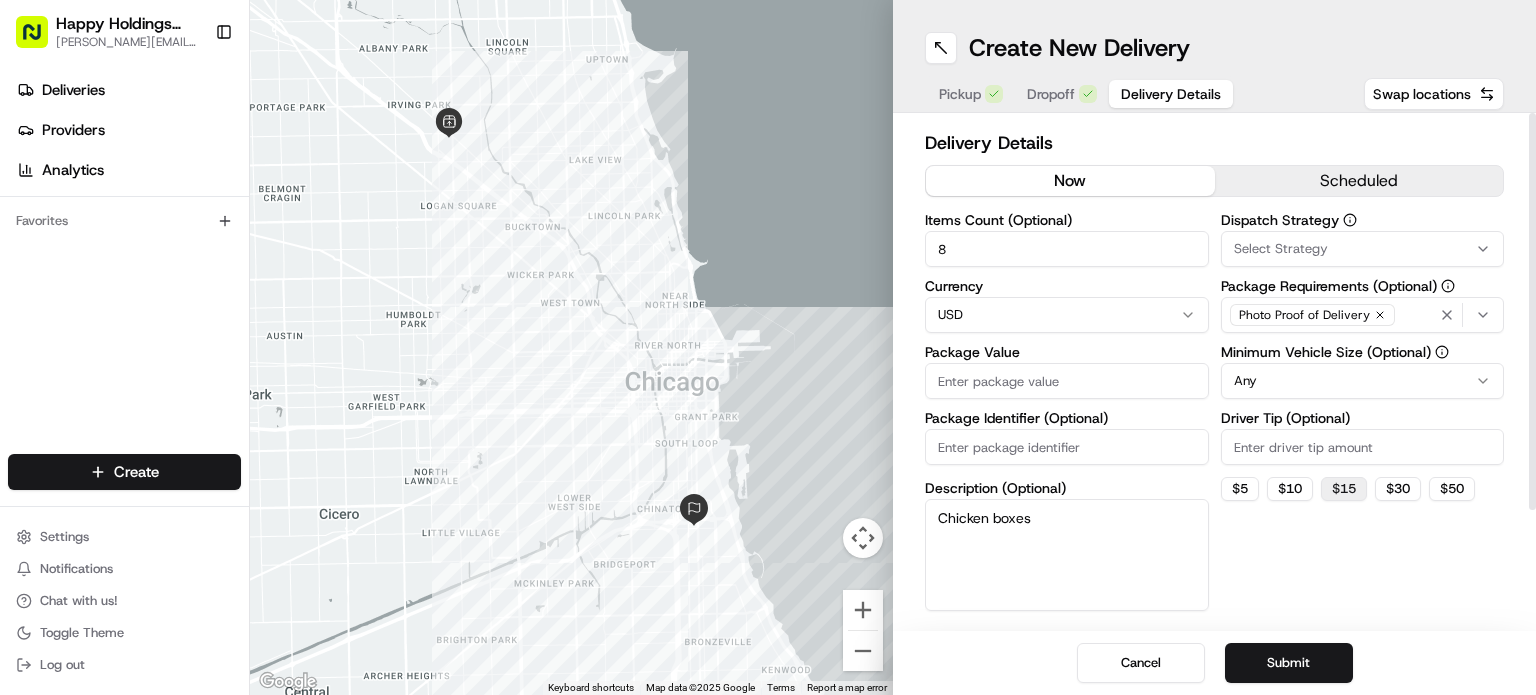 type on "Chicken boxes" 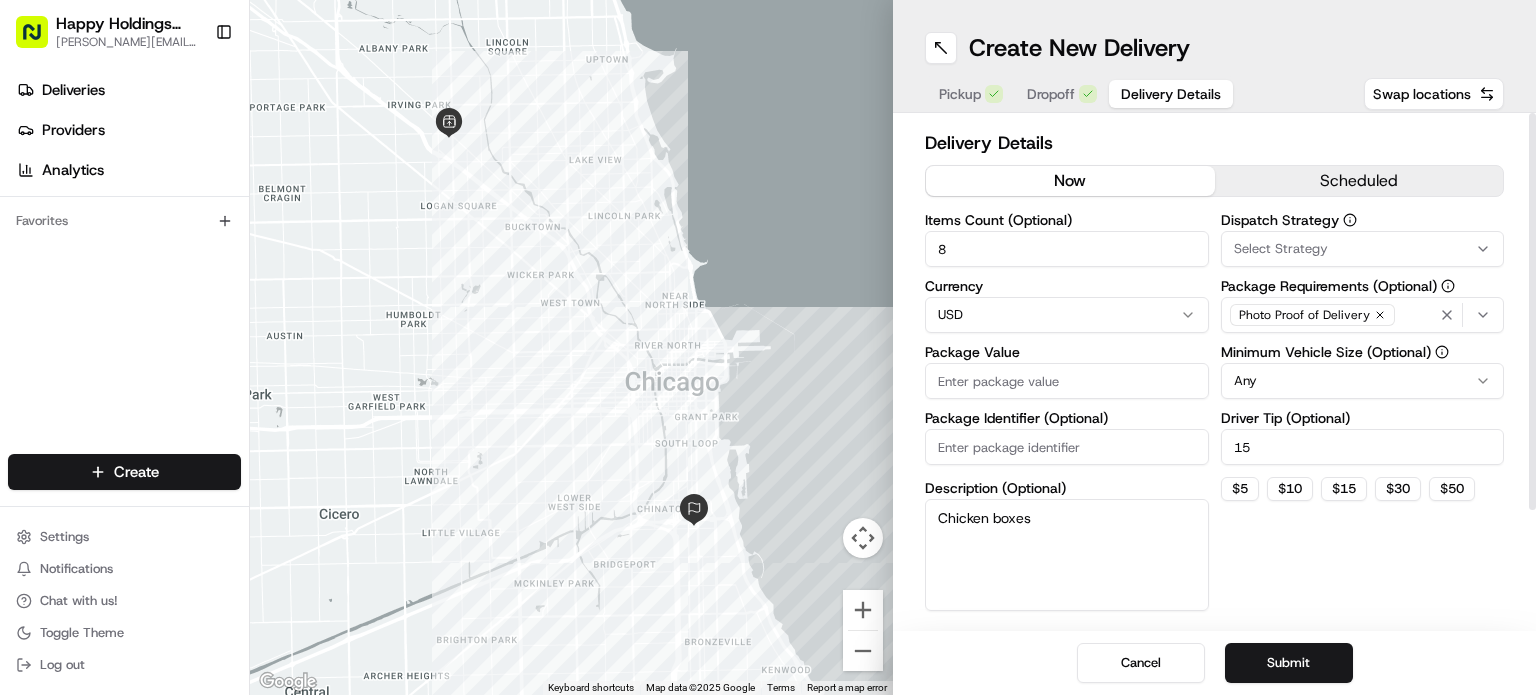 click on "Package Value" at bounding box center (1067, 381) 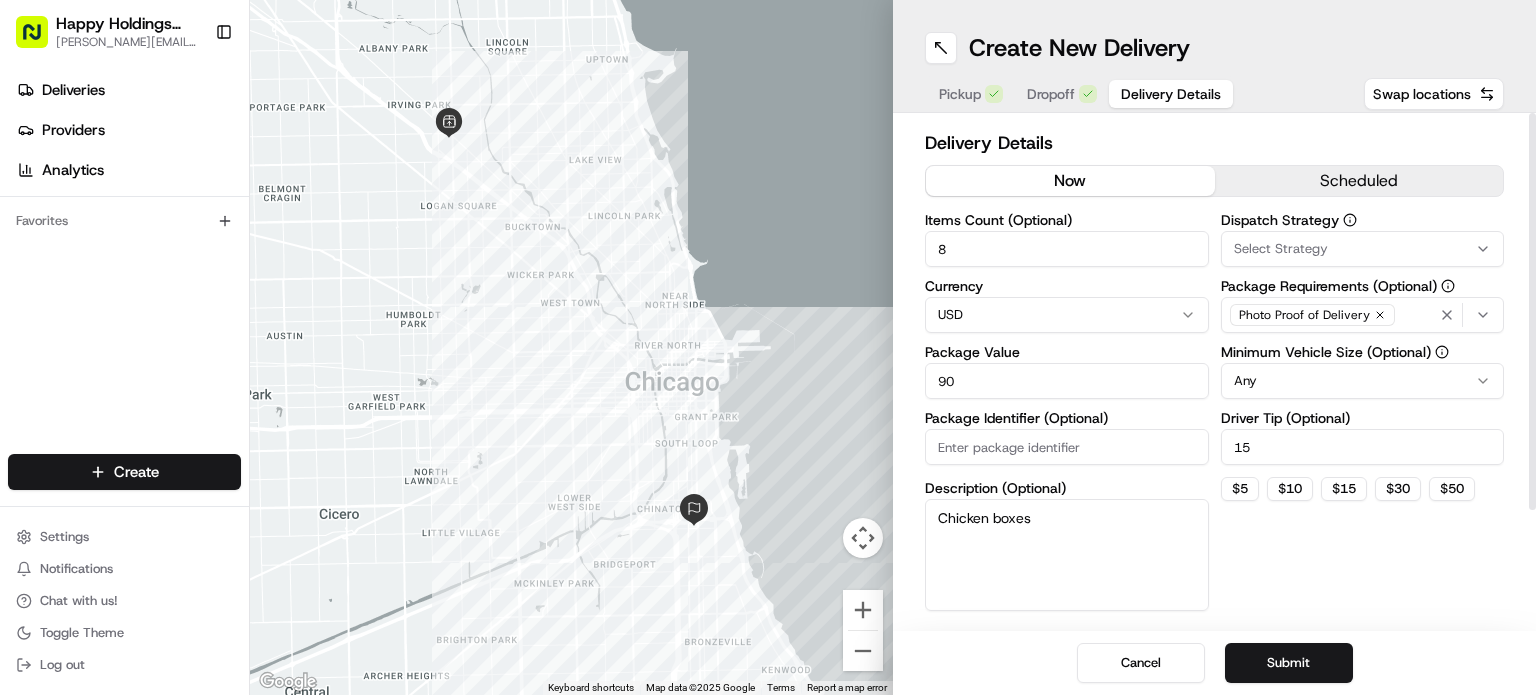 type on "90" 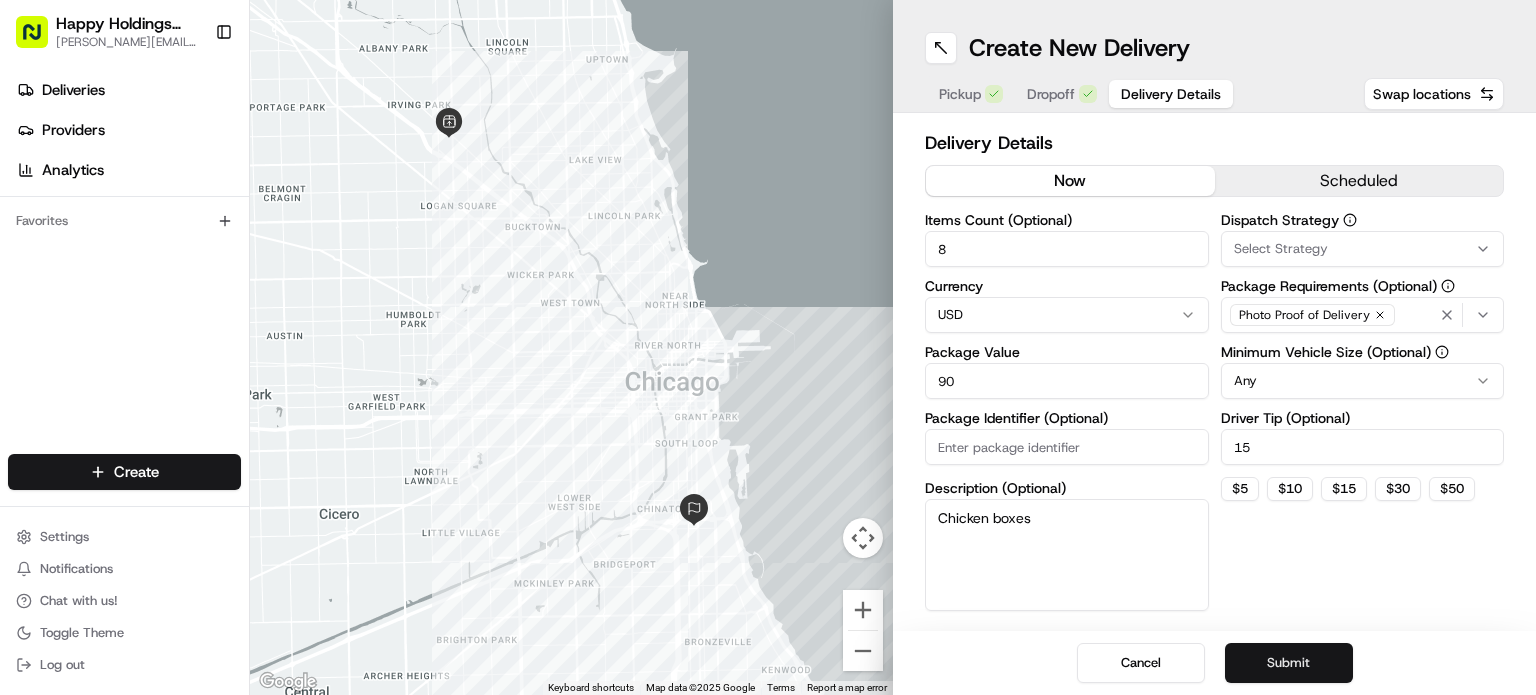 click on "Submit" at bounding box center (1289, 663) 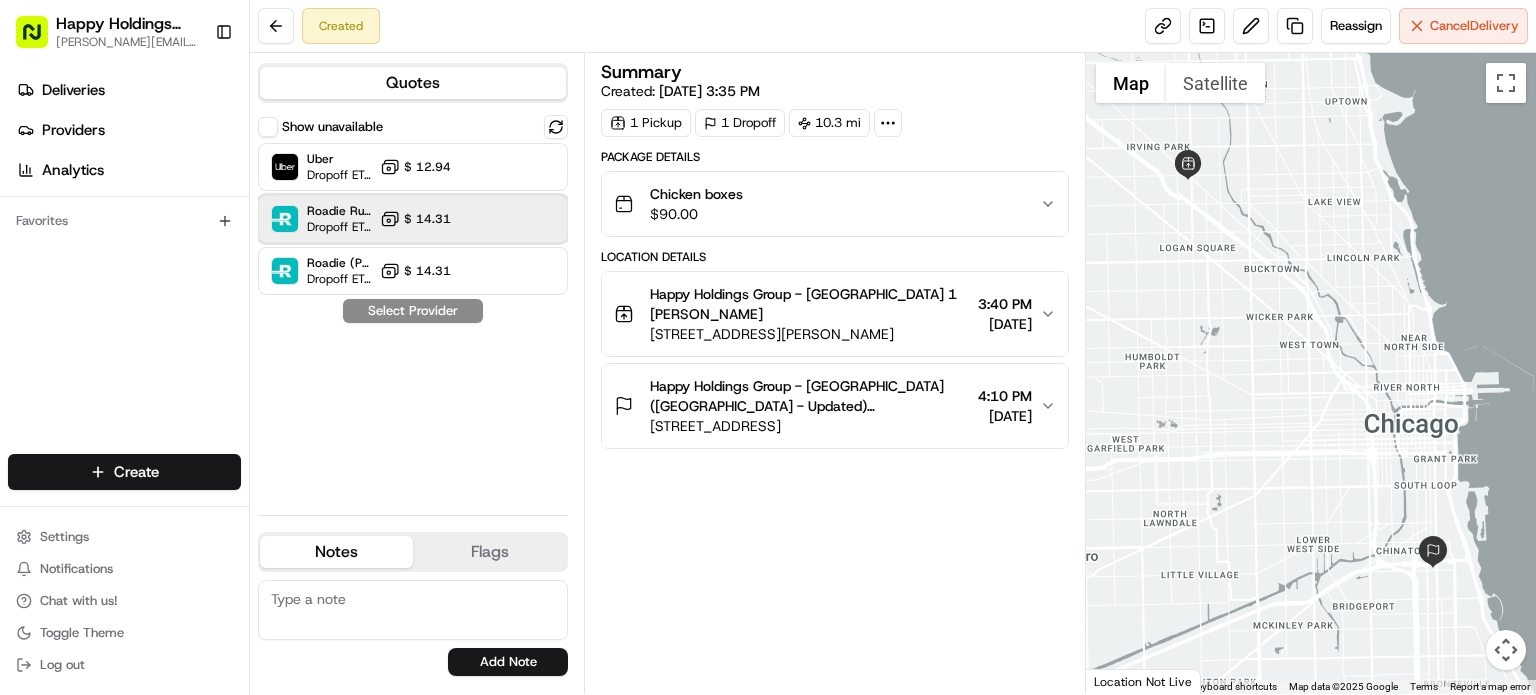 click on "Roadie Rush (P2P) Dropoff ETA   - $   14.31" at bounding box center (413, 219) 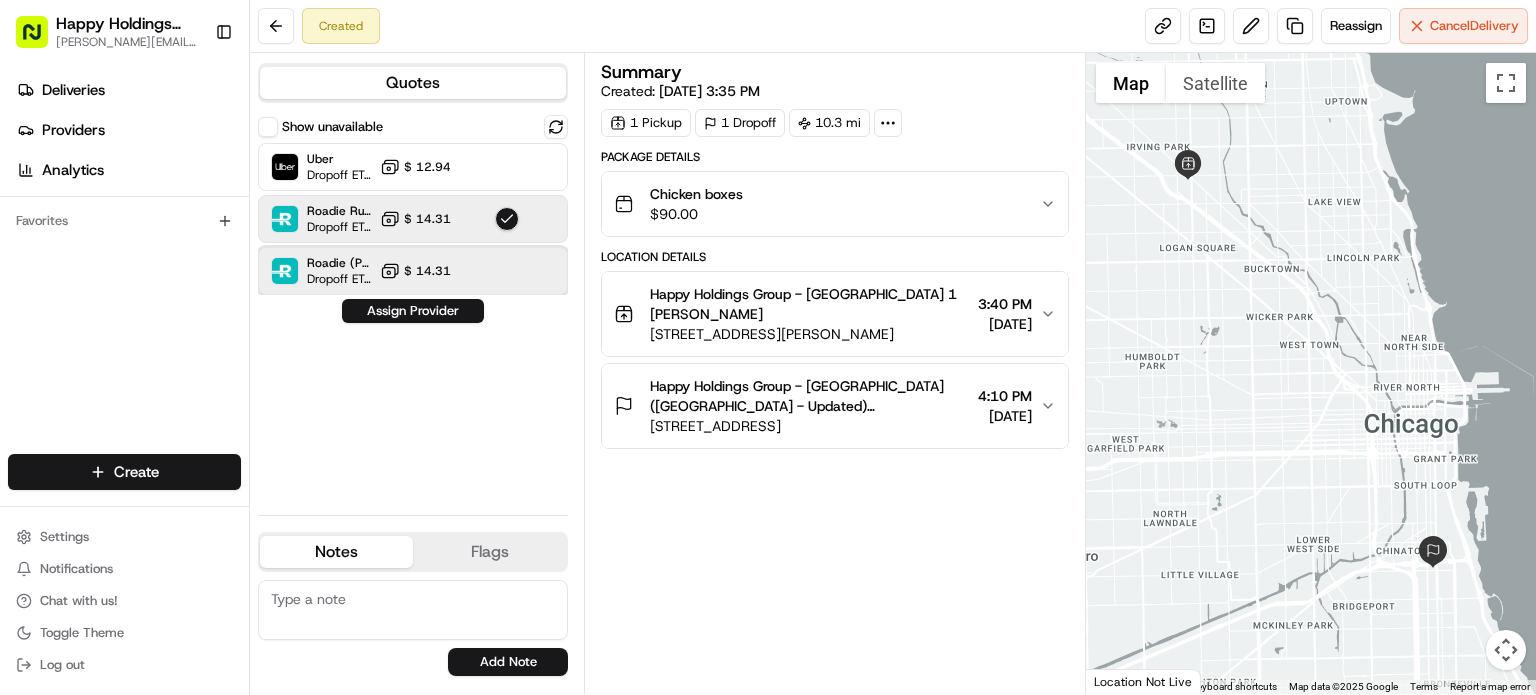 click on "Roadie (P2P) Dropoff ETA   - $   14.31" at bounding box center [413, 271] 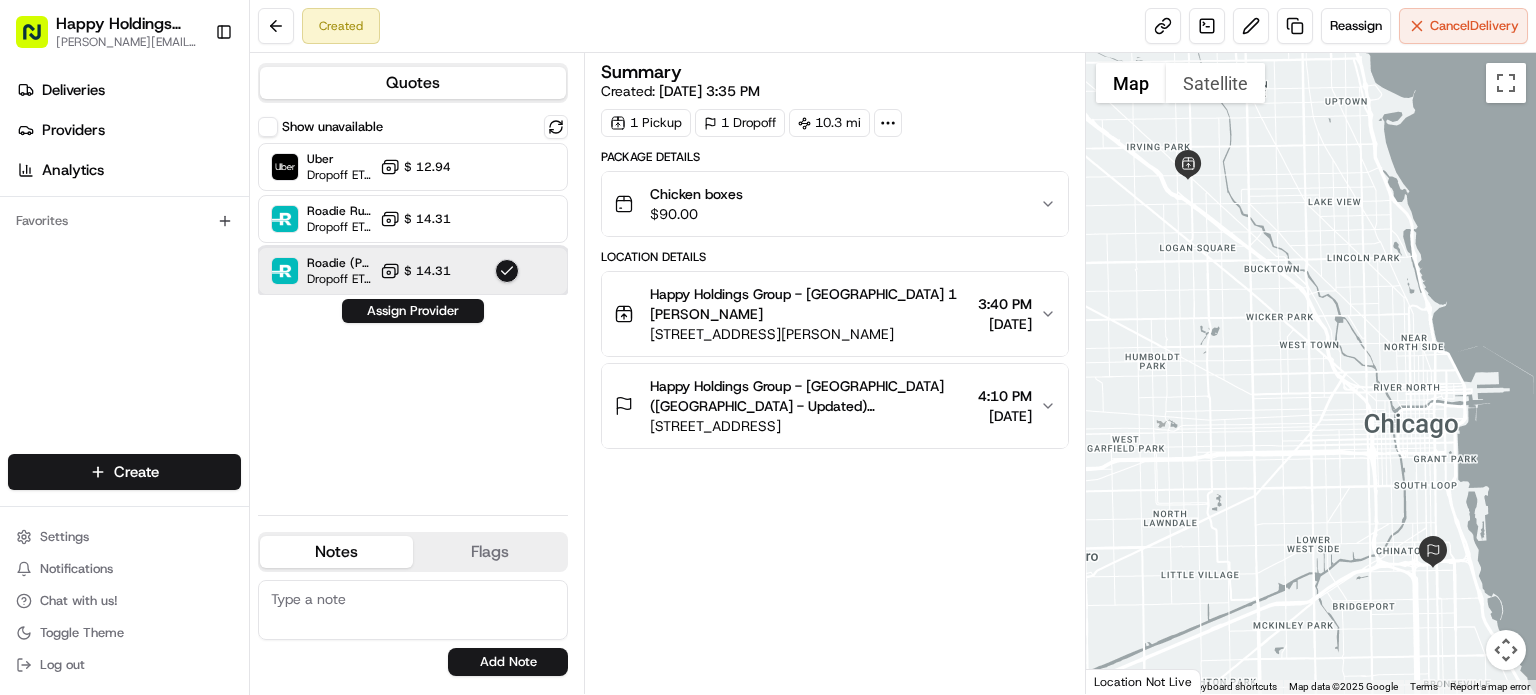 click on "Dropoff ETA   -" at bounding box center [339, 279] 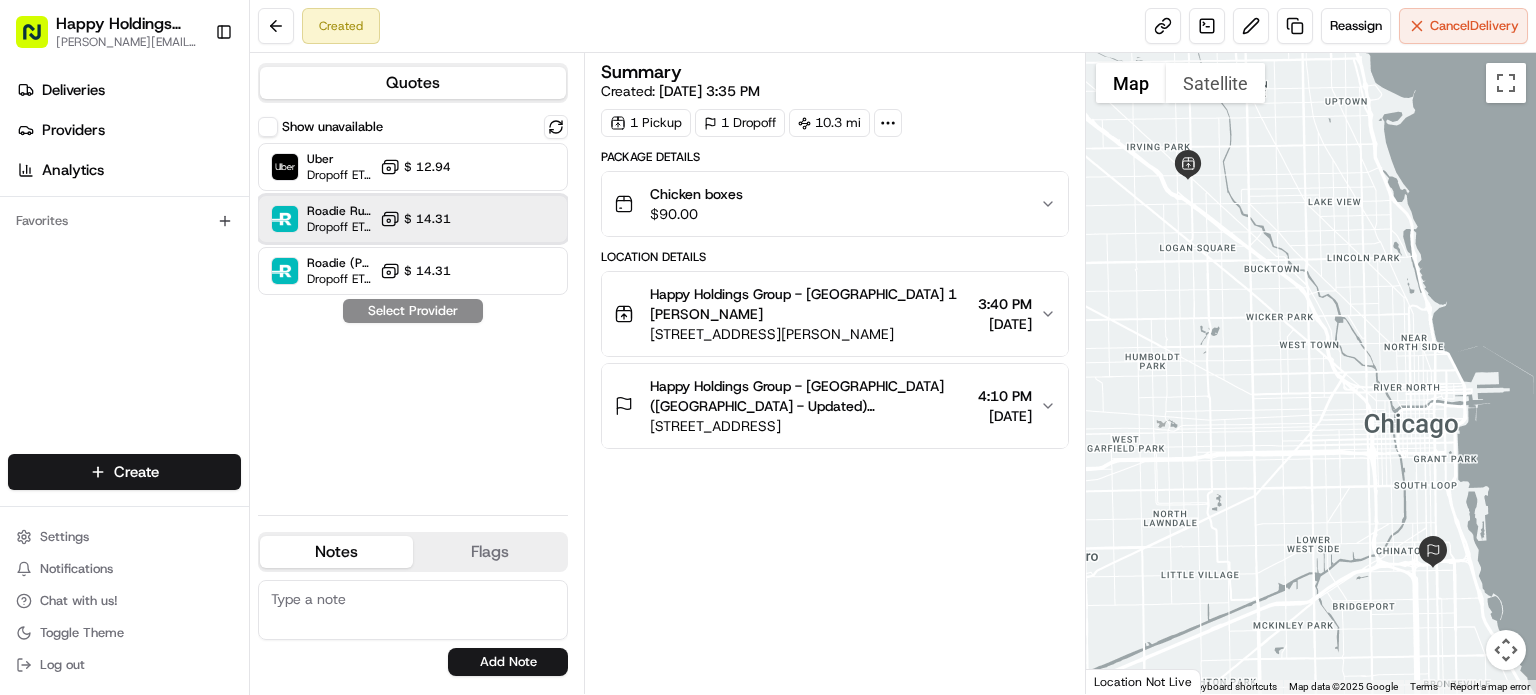click on "Roadie Rush (P2P) Dropoff ETA   - $   14.31" at bounding box center (413, 219) 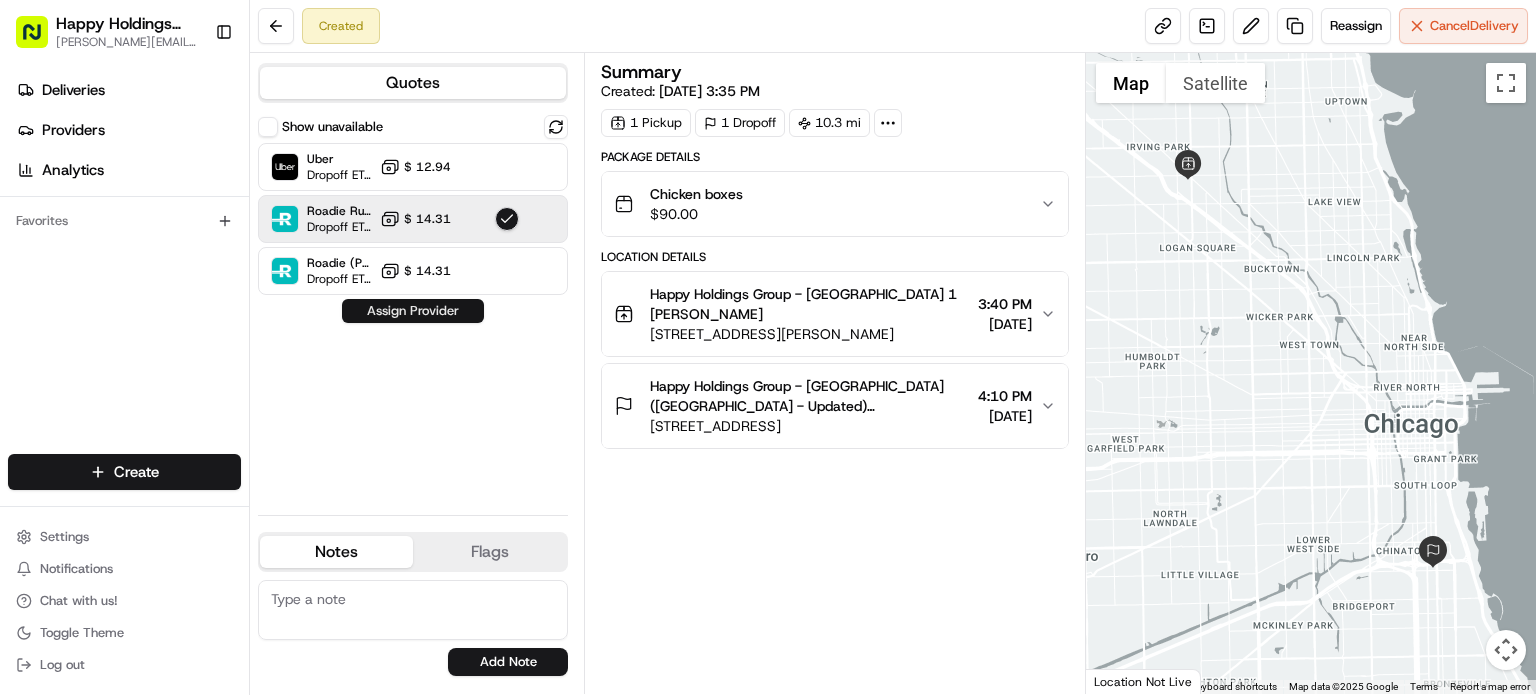 click on "Assign Provider" at bounding box center [413, 311] 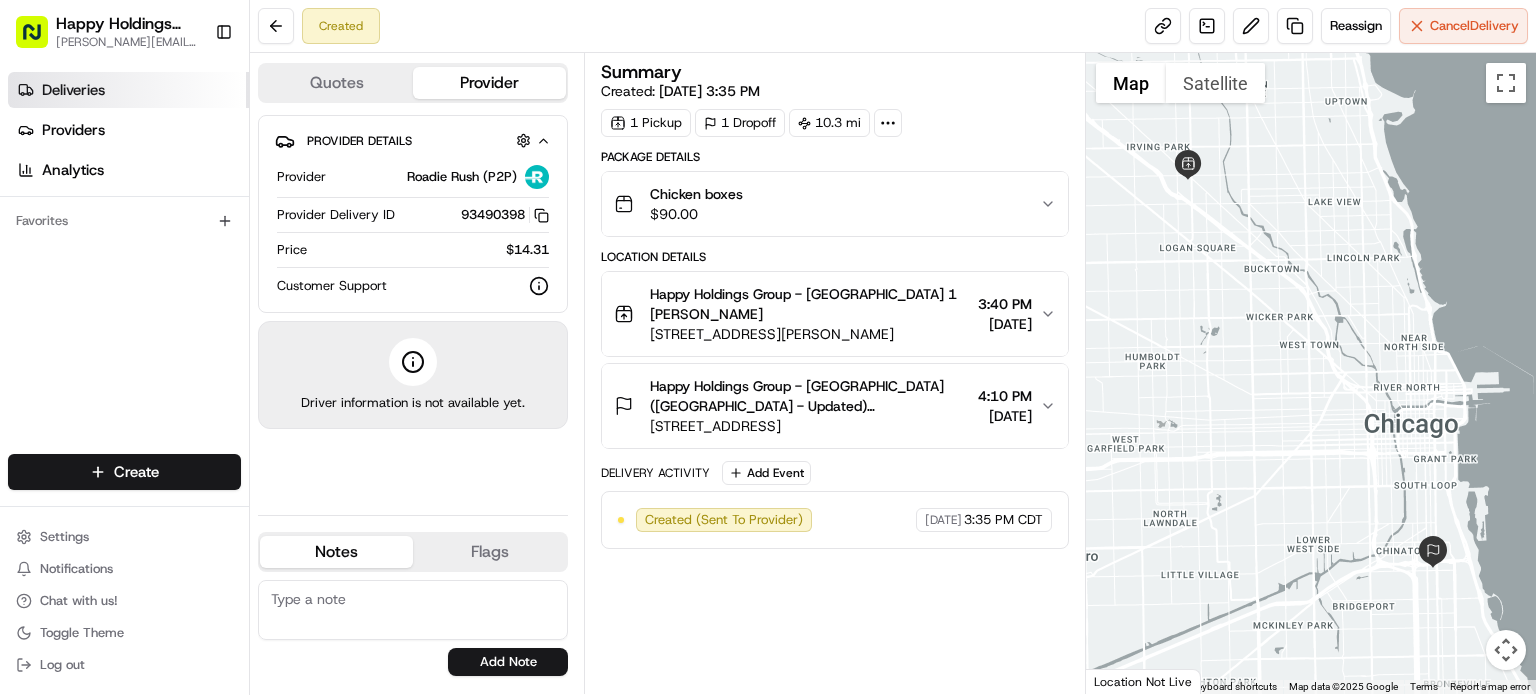 click on "Deliveries" at bounding box center [128, 90] 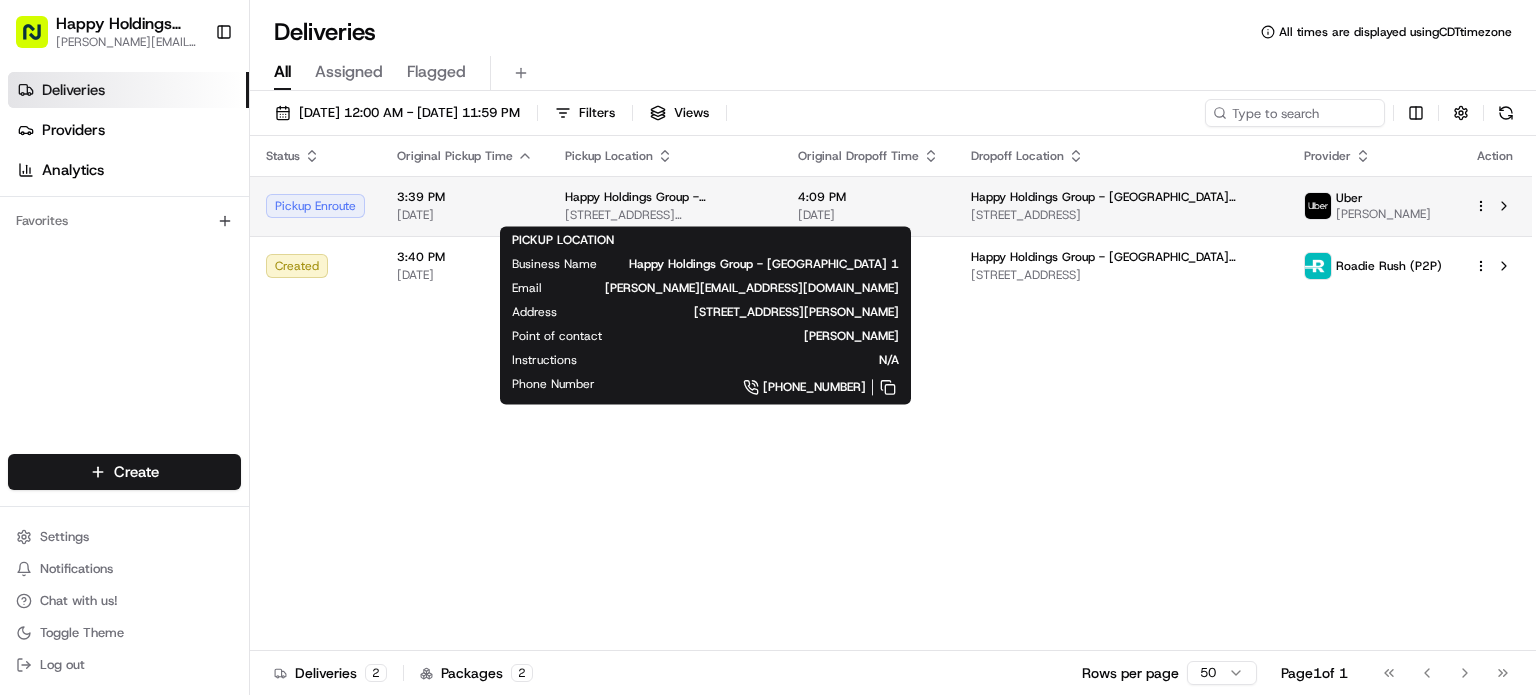 click on "[STREET_ADDRESS][PERSON_NAME]" at bounding box center [665, 215] 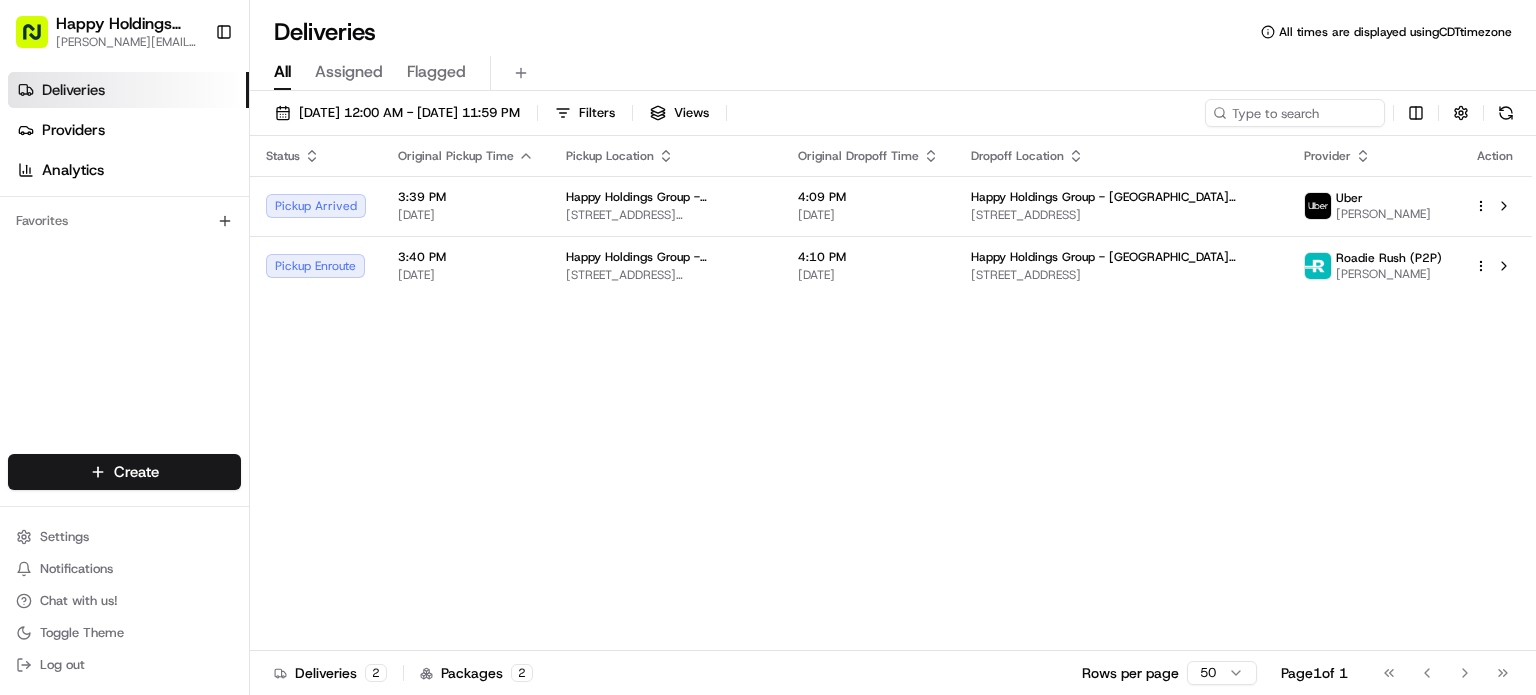 click on "Status Original Pickup Time Pickup Location Original Dropoff Time Dropoff Location Provider Action Pickup Arrived 3:39 PM 07/11/2025 Happy Holdings Group -  Avondale 1 3517 N Spaulding Ave, Chicago, IL 60618, USA 4:09 PM 07/11/2025 Happy Holdings Group -  South loop (Lydell - Updated) 2537 S Wabash Ave, Chicago, IL 60616, USA Uber ROBERTO O. Pickup Enroute 3:40 PM 07/11/2025 Happy Holdings Group -  Avondale 1 3517 N Spaulding Ave, Chicago, IL 60618, US 4:10 PM 07/11/2025 Happy Holdings Group -  South loop (Lydell - Updated) 2537 S Wabash Ave, Chicago, IL 60616, USA Roadie Rush (P2P) Elijah R." at bounding box center [891, 393] 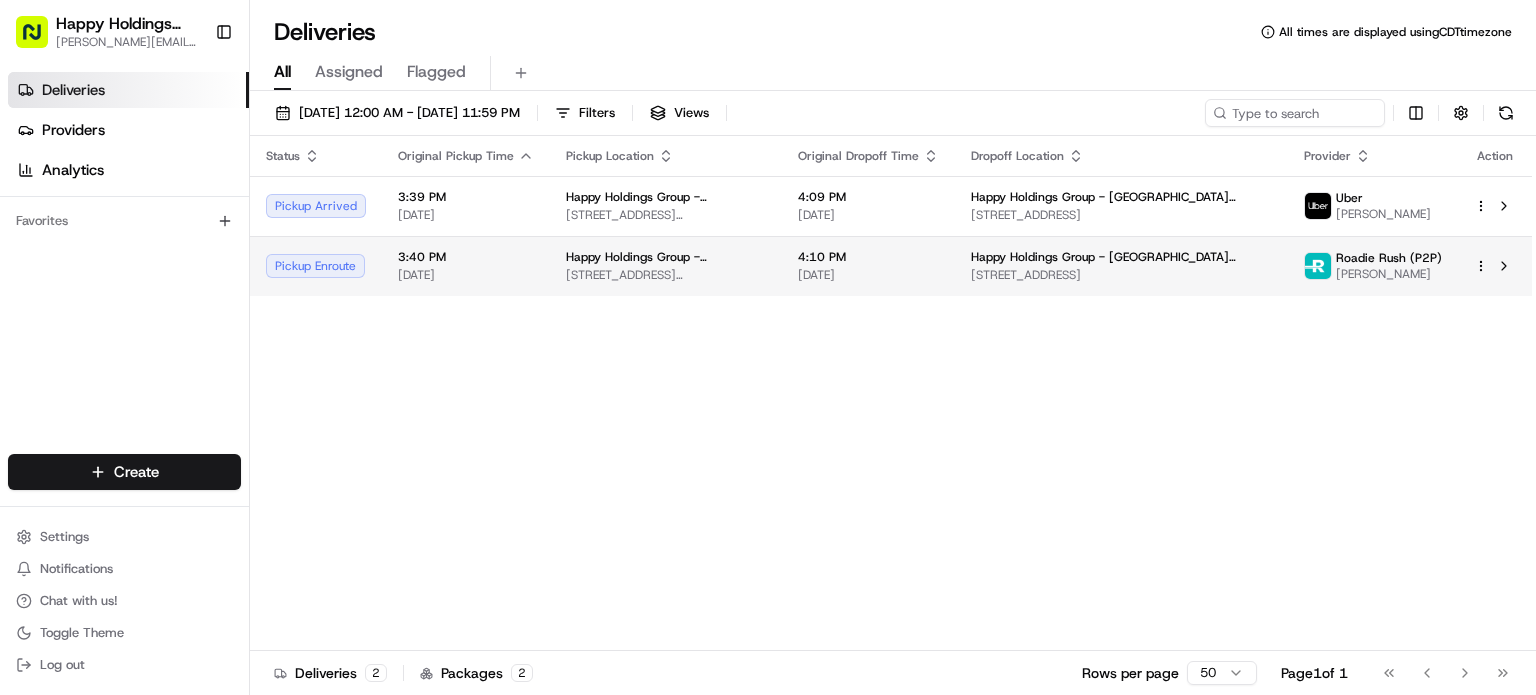 click on "[STREET_ADDRESS][PERSON_NAME]" at bounding box center (666, 275) 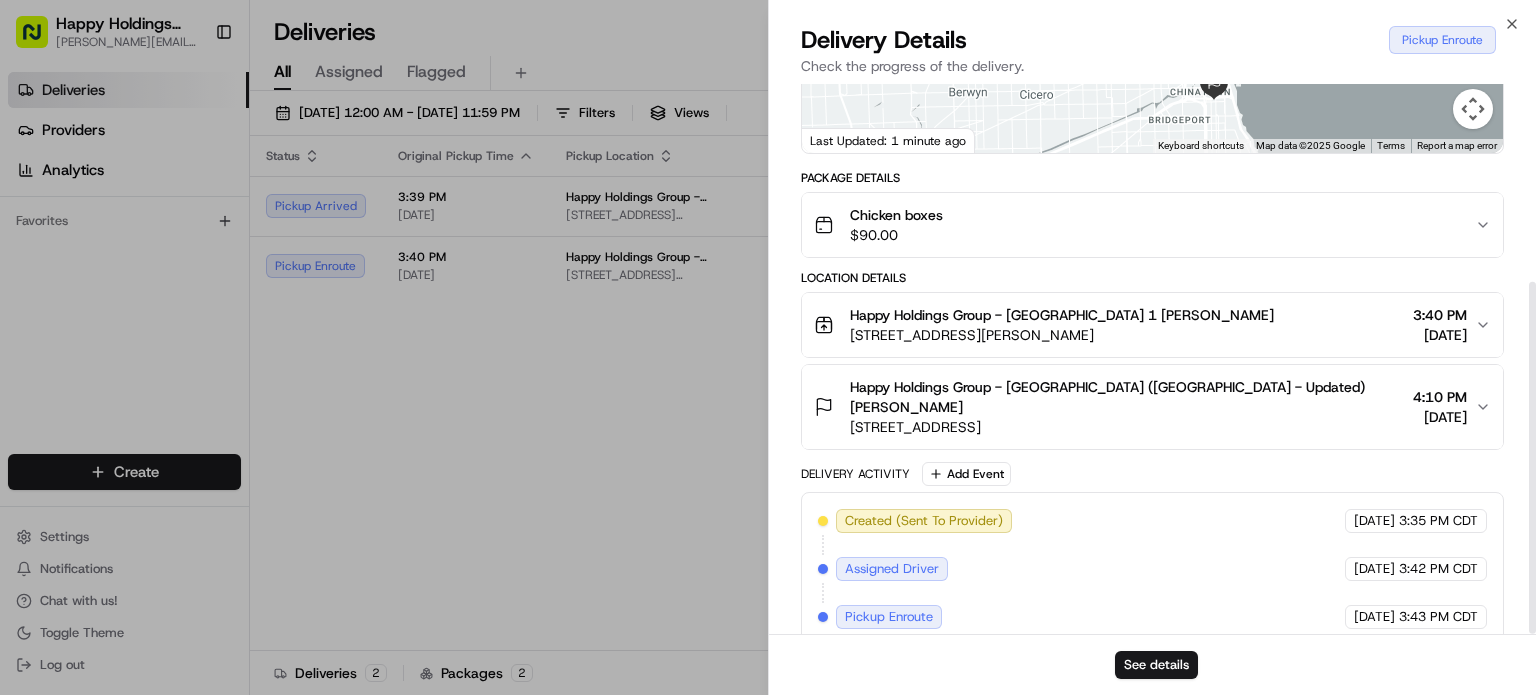 scroll, scrollTop: 308, scrollLeft: 0, axis: vertical 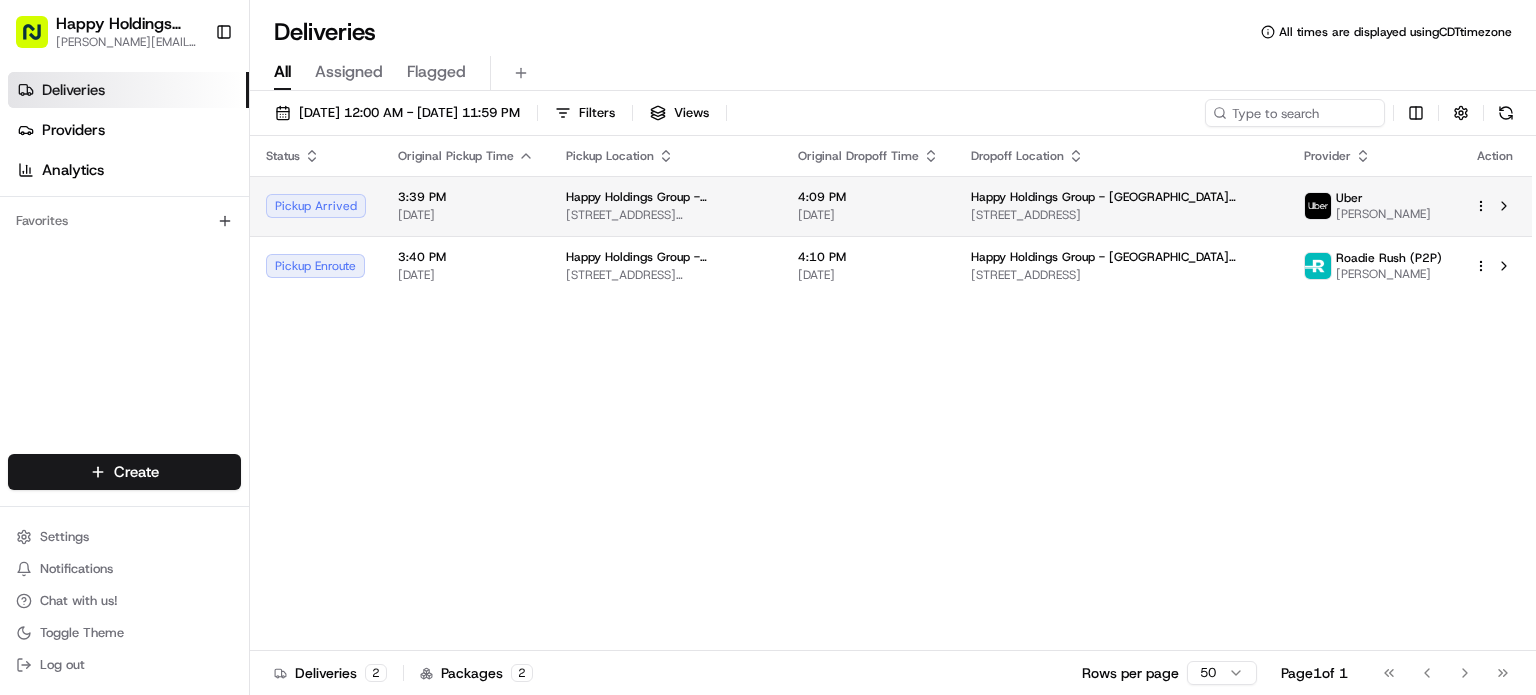 click on "[STREET_ADDRESS][PERSON_NAME]" at bounding box center [666, 215] 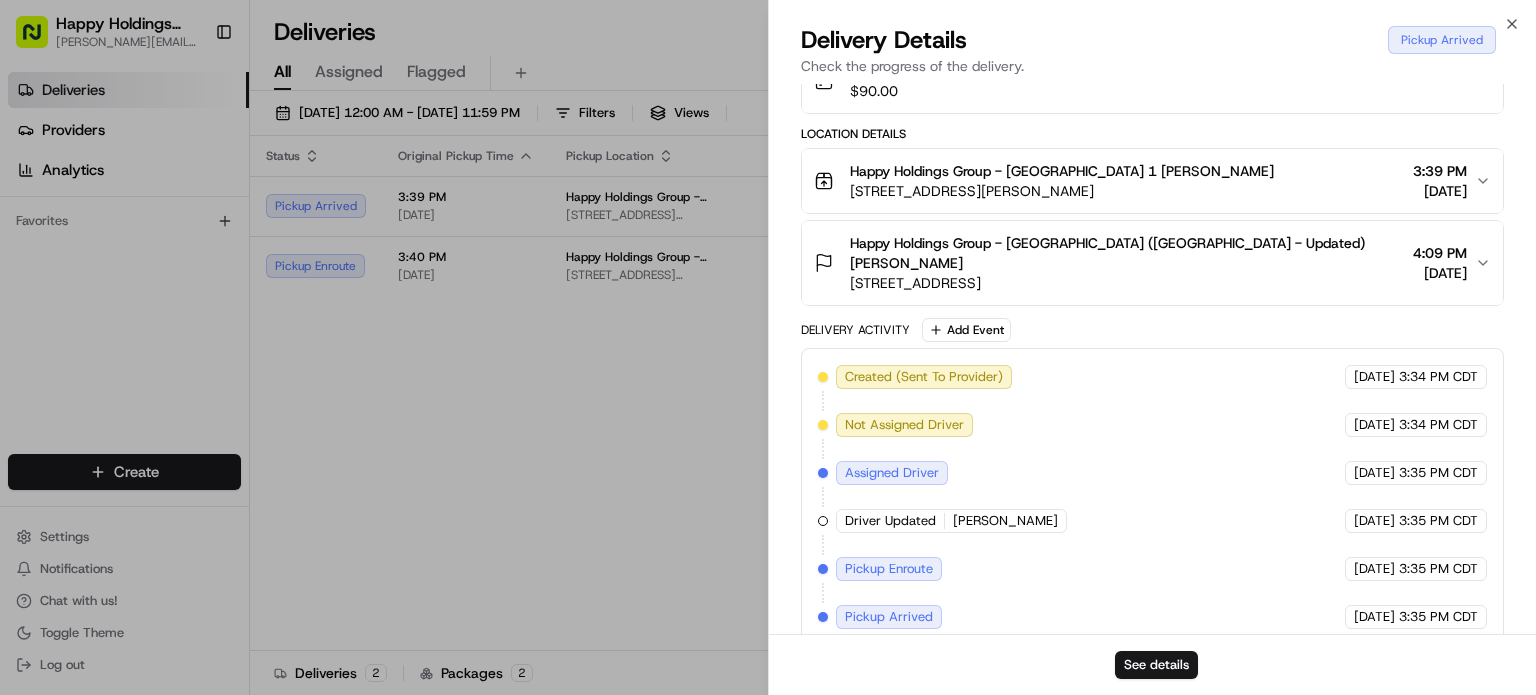 scroll, scrollTop: 451, scrollLeft: 0, axis: vertical 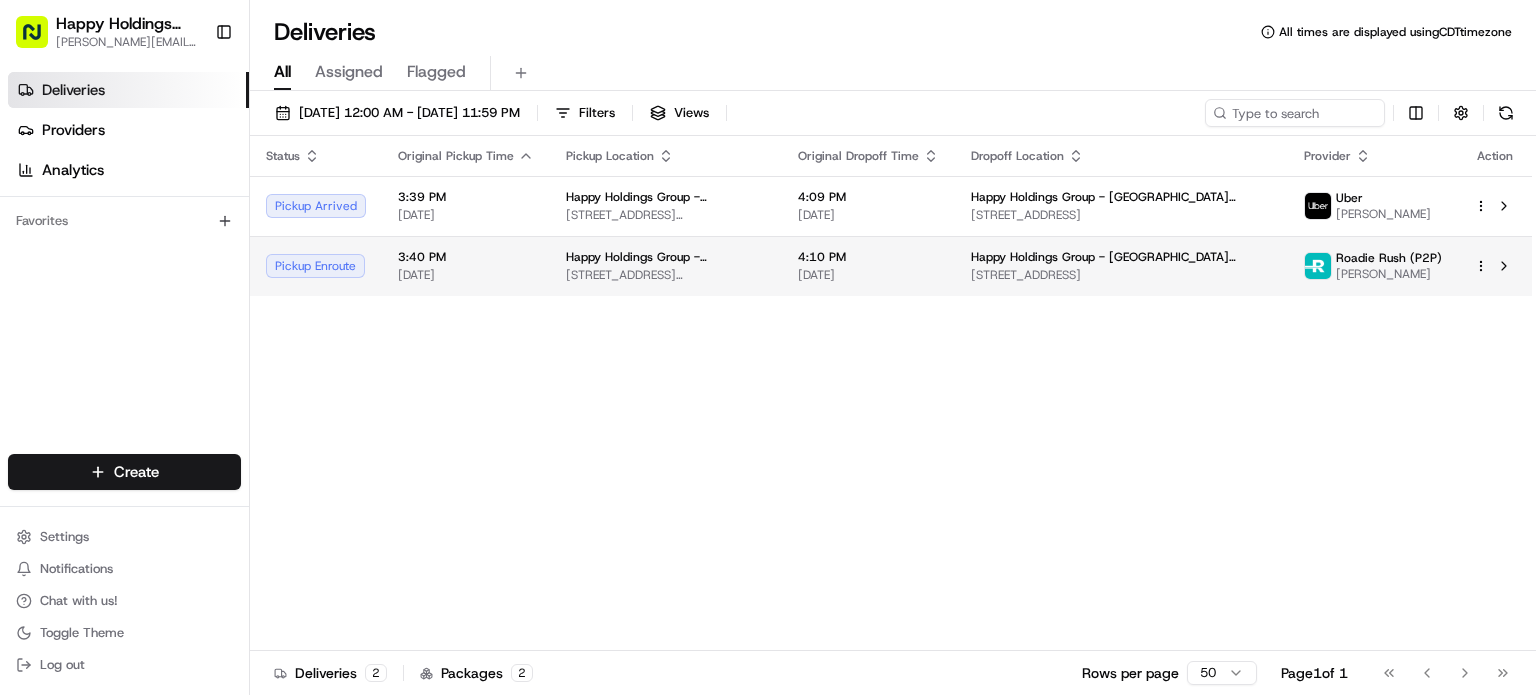 click on "3:40 PM" at bounding box center (466, 257) 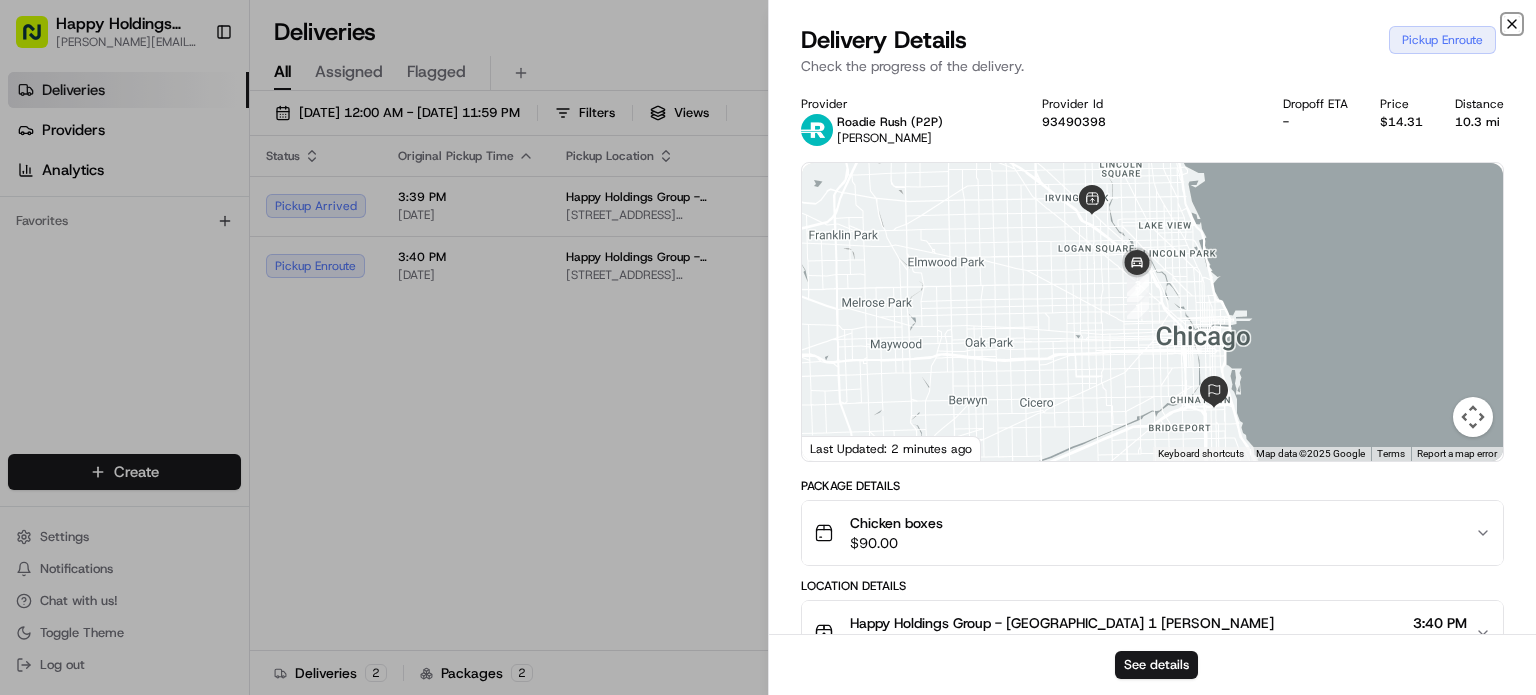 click 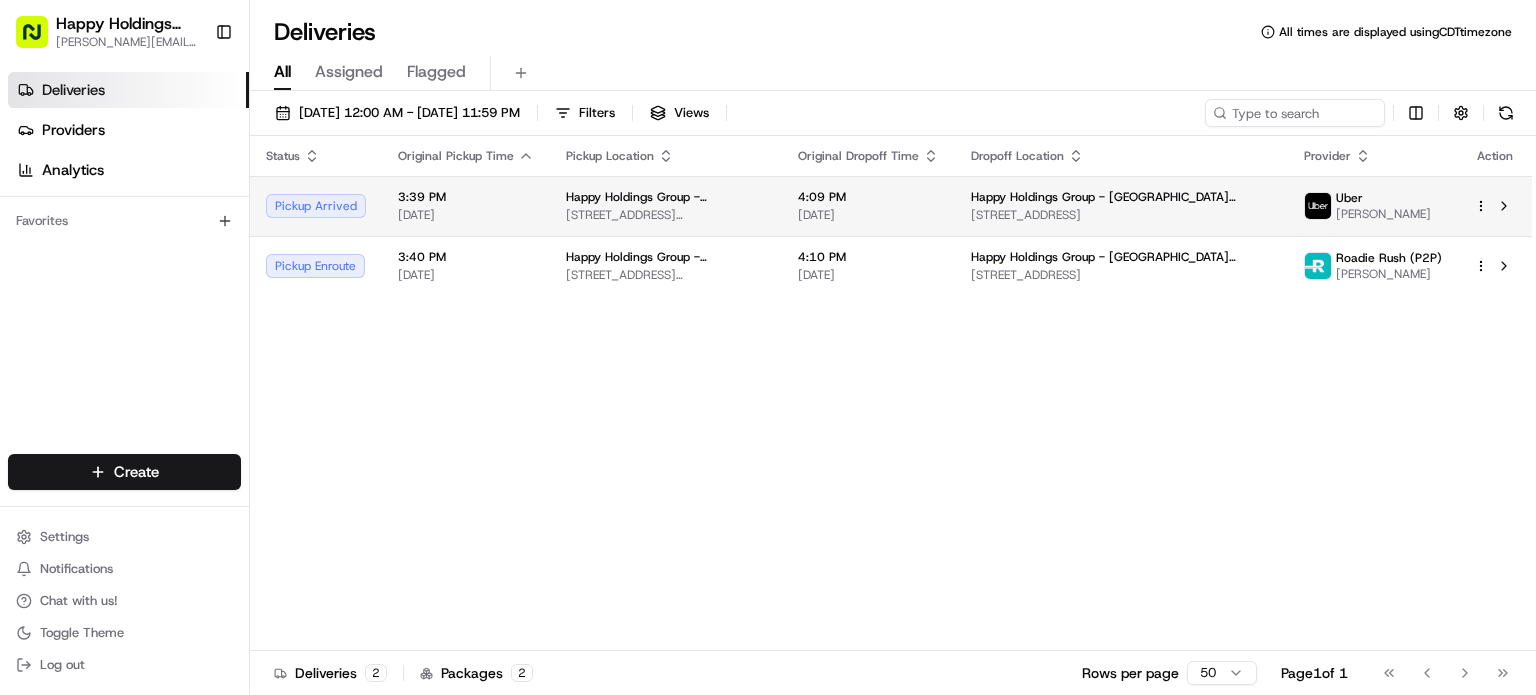 click on "Happy Holdings group michael.f@happyholdingsgroup.com Toggle Sidebar Deliveries Providers Analytics Favorites Main Menu Members & Organization Organization Users Roles Preferences Customization Tracking Orchestration Automations Locations Pickup Locations Dropoff Locations Billing Billing Refund Requests Integrations Notification Triggers Webhooks API Keys Request Logs Create Settings Notifications Chat with us! Toggle Theme Log out Deliveries All times are displayed using  CDT  timezone All Assigned Flagged 07/11/2025 12:00 AM - 07/11/2025 11:59 PM Filters Views Status Original Pickup Time Pickup Location Original Dropoff Time Dropoff Location Provider Action Pickup Arrived 3:39 PM 07/11/2025 Happy Holdings Group -  Avondale 1 3517 N Spaulding Ave, Chicago, IL 60618, USA 4:09 PM 07/11/2025 Happy Holdings Group -  South loop (Lydell - Updated) 2537 S Wabash Ave, Chicago, IL 60616, USA Uber ROBERTO O. Pickup Enroute 3:40 PM 07/11/2025 Happy Holdings Group -  Avondale 1 4:10 PM 07/11/2025 Elijah R." at bounding box center (768, 347) 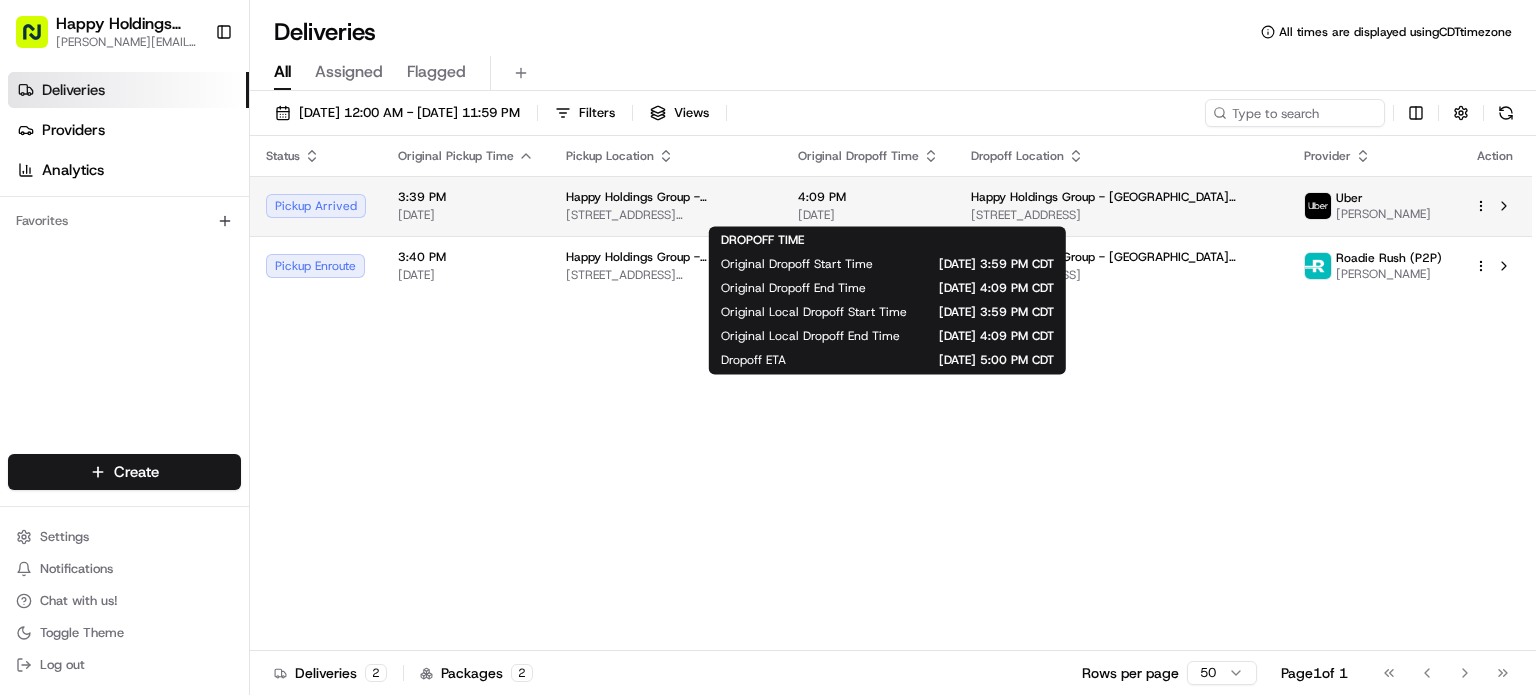 click on "[STREET_ADDRESS]" at bounding box center [1121, 215] 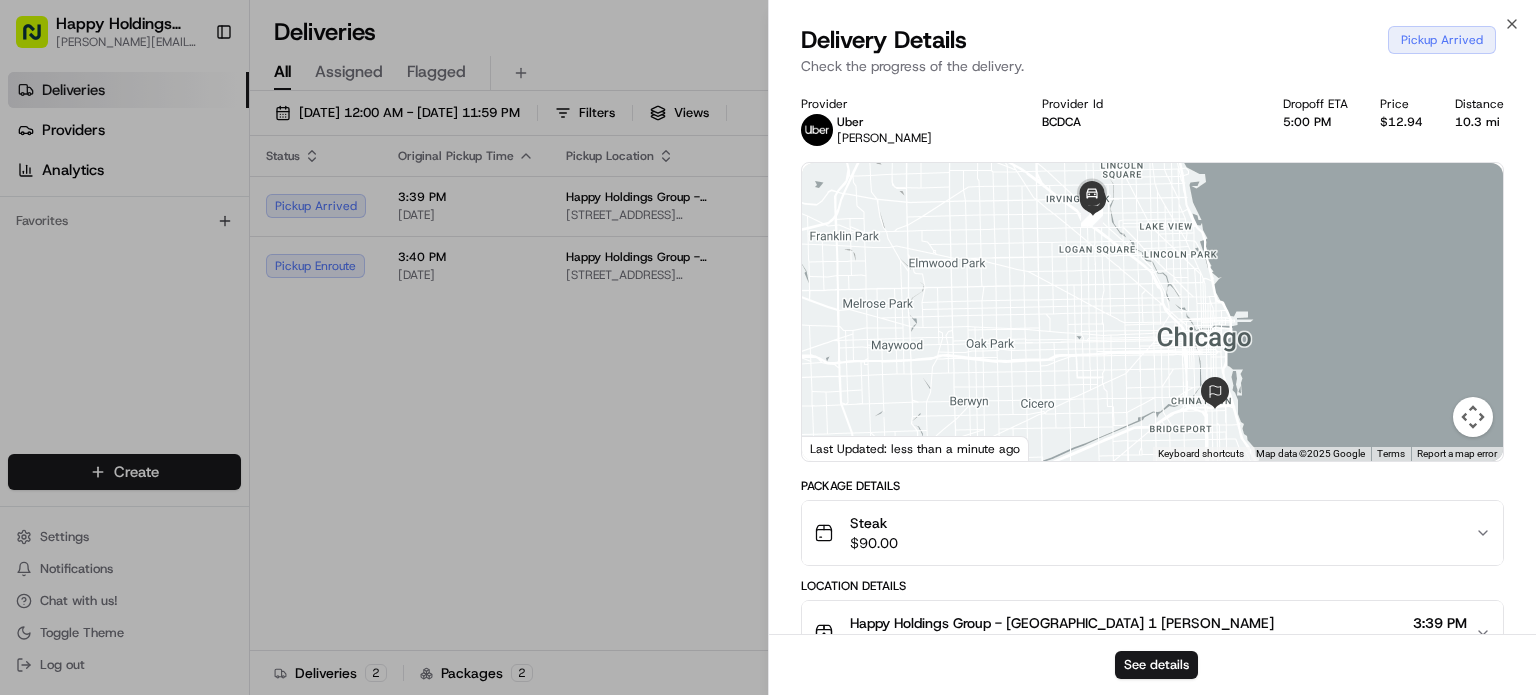 scroll, scrollTop: 452, scrollLeft: 0, axis: vertical 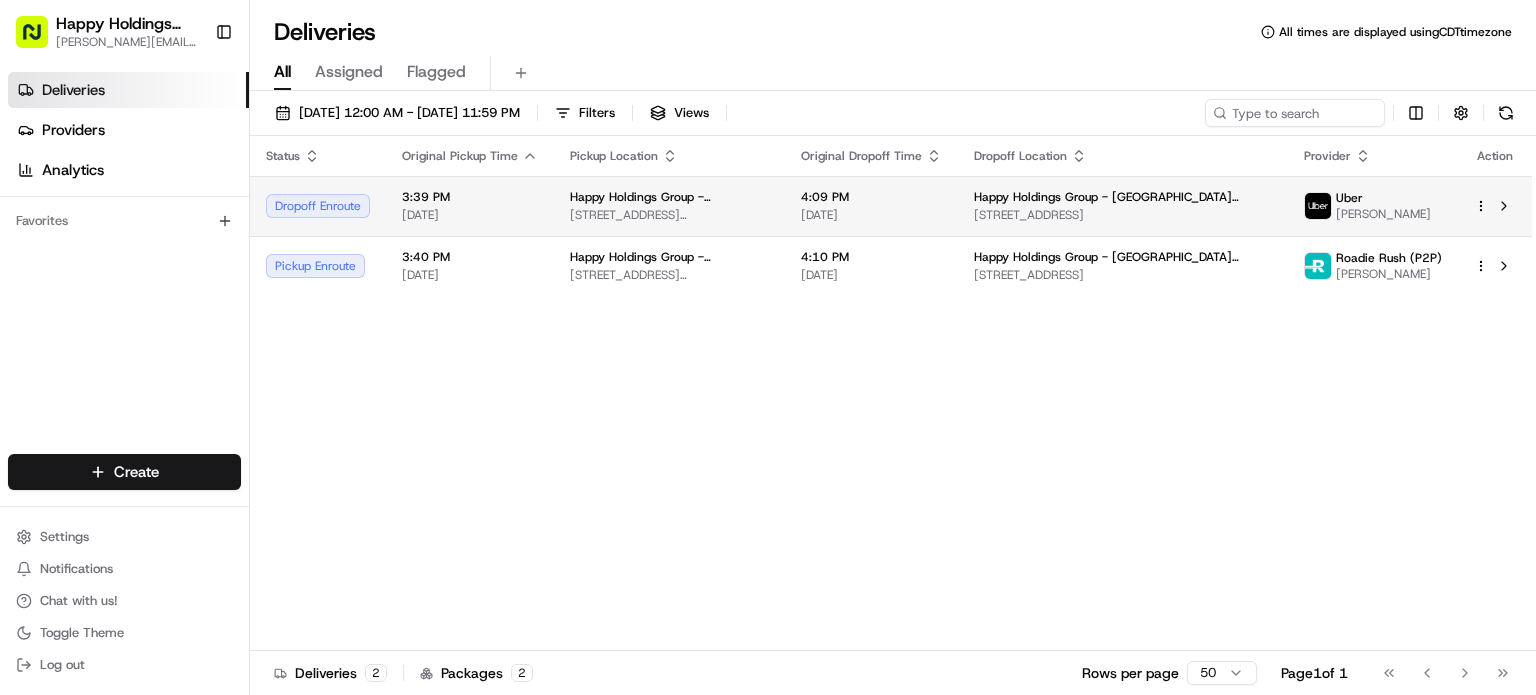click on "[DATE]" at bounding box center (871, 215) 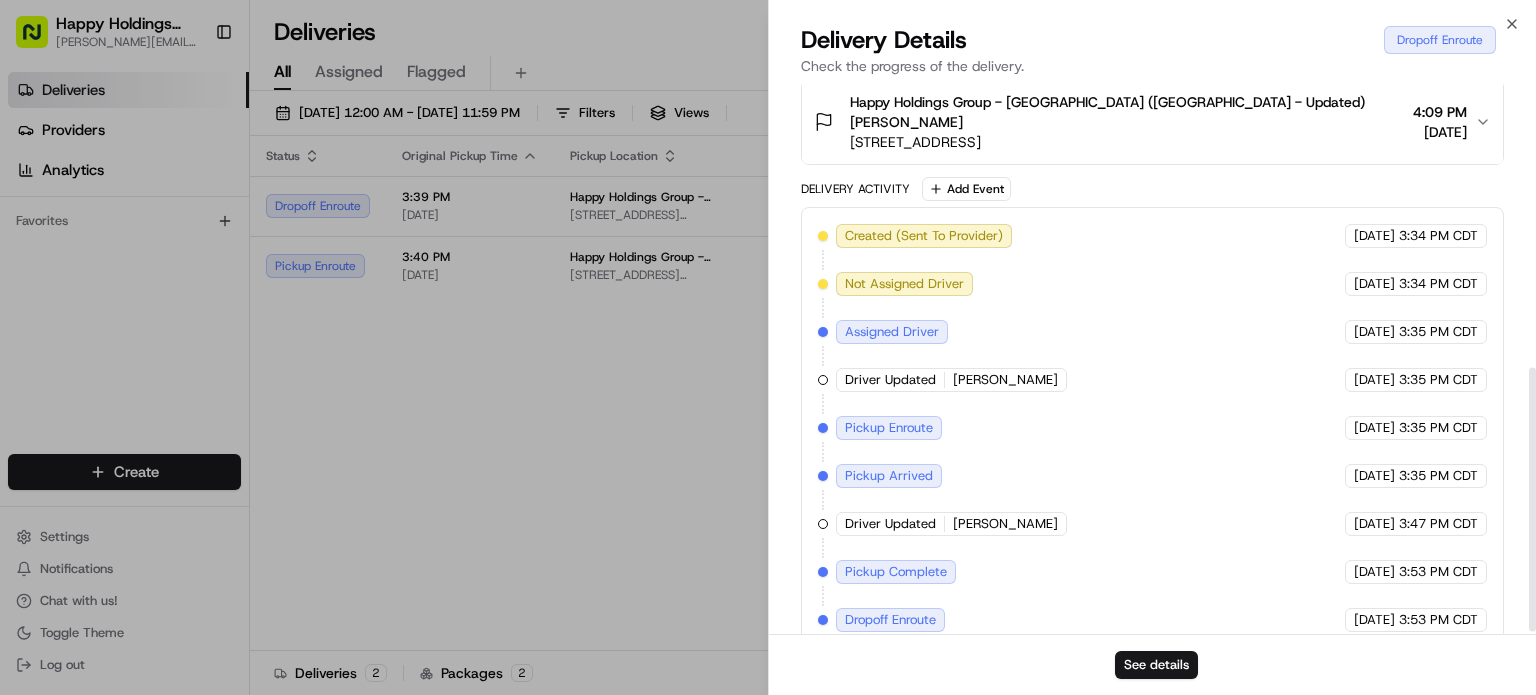 scroll, scrollTop: 594, scrollLeft: 0, axis: vertical 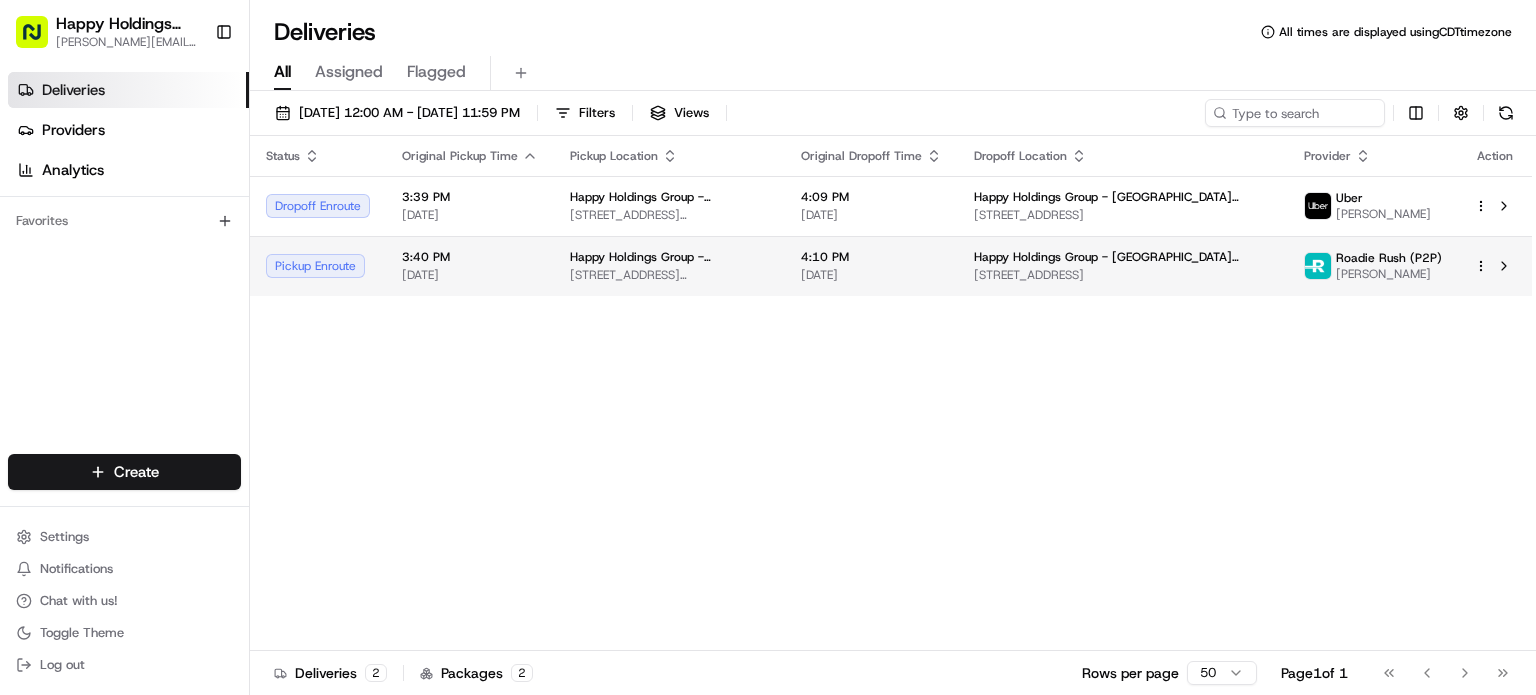 click on "[STREET_ADDRESS][PERSON_NAME]" at bounding box center [669, 275] 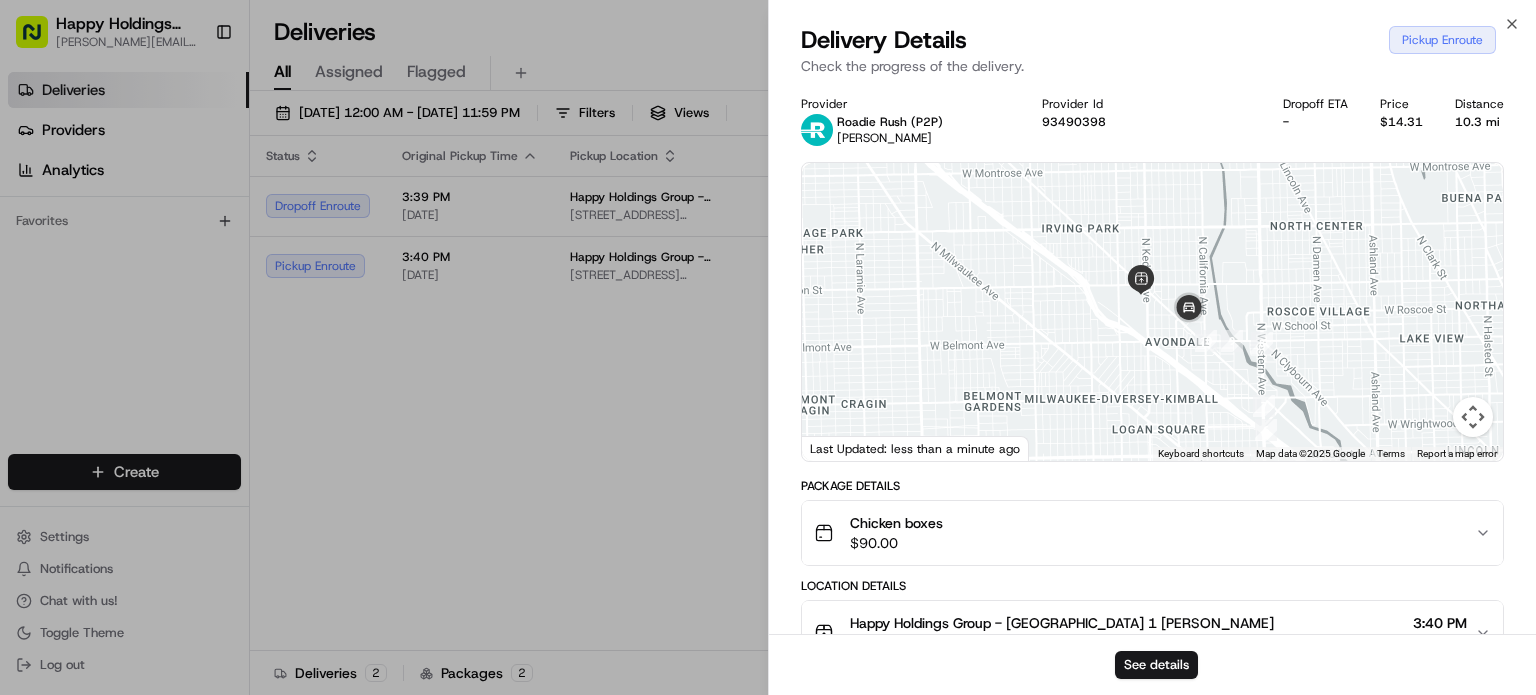 drag, startPoint x: 1068, startPoint y: 286, endPoint x: 1104, endPoint y: 458, distance: 175.72707 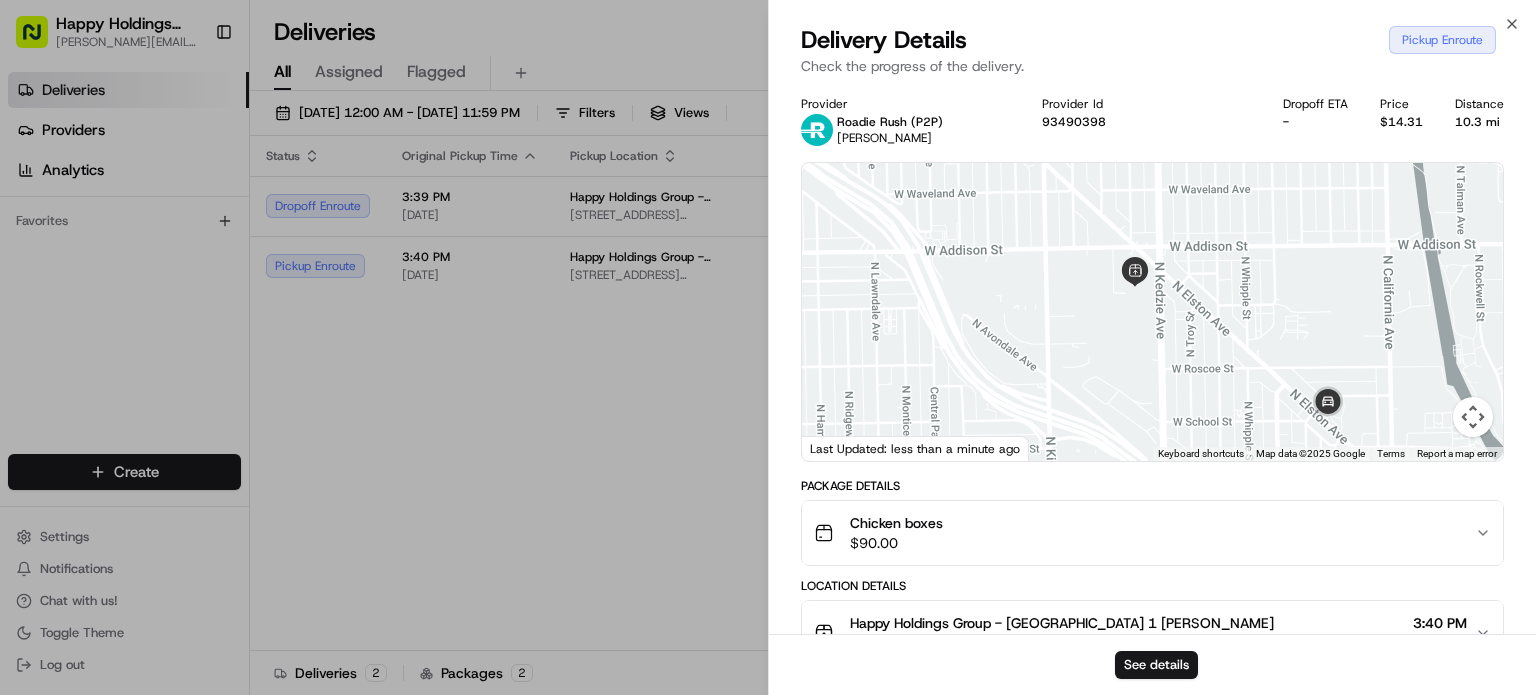drag, startPoint x: 1152, startPoint y: 304, endPoint x: 1080, endPoint y: 491, distance: 200.38214 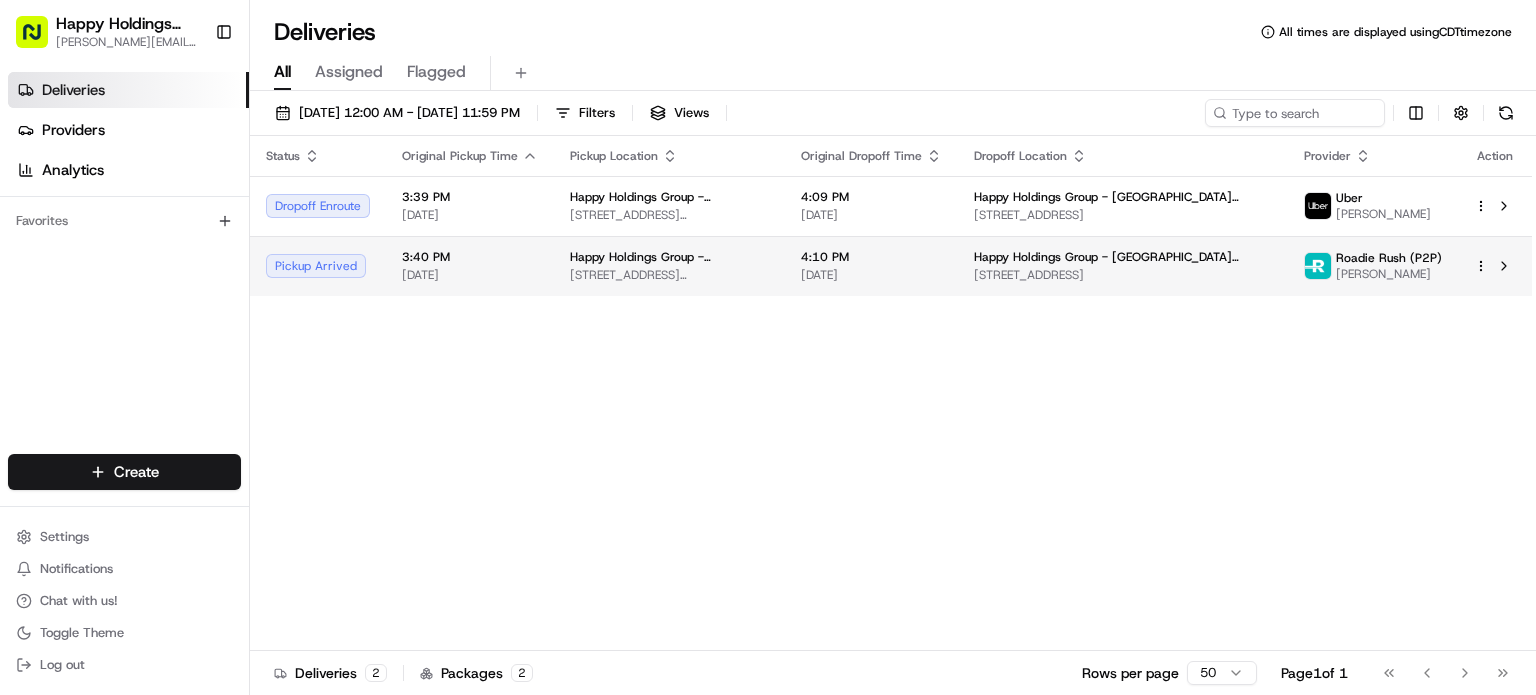click on "[STREET_ADDRESS][PERSON_NAME]" at bounding box center (669, 275) 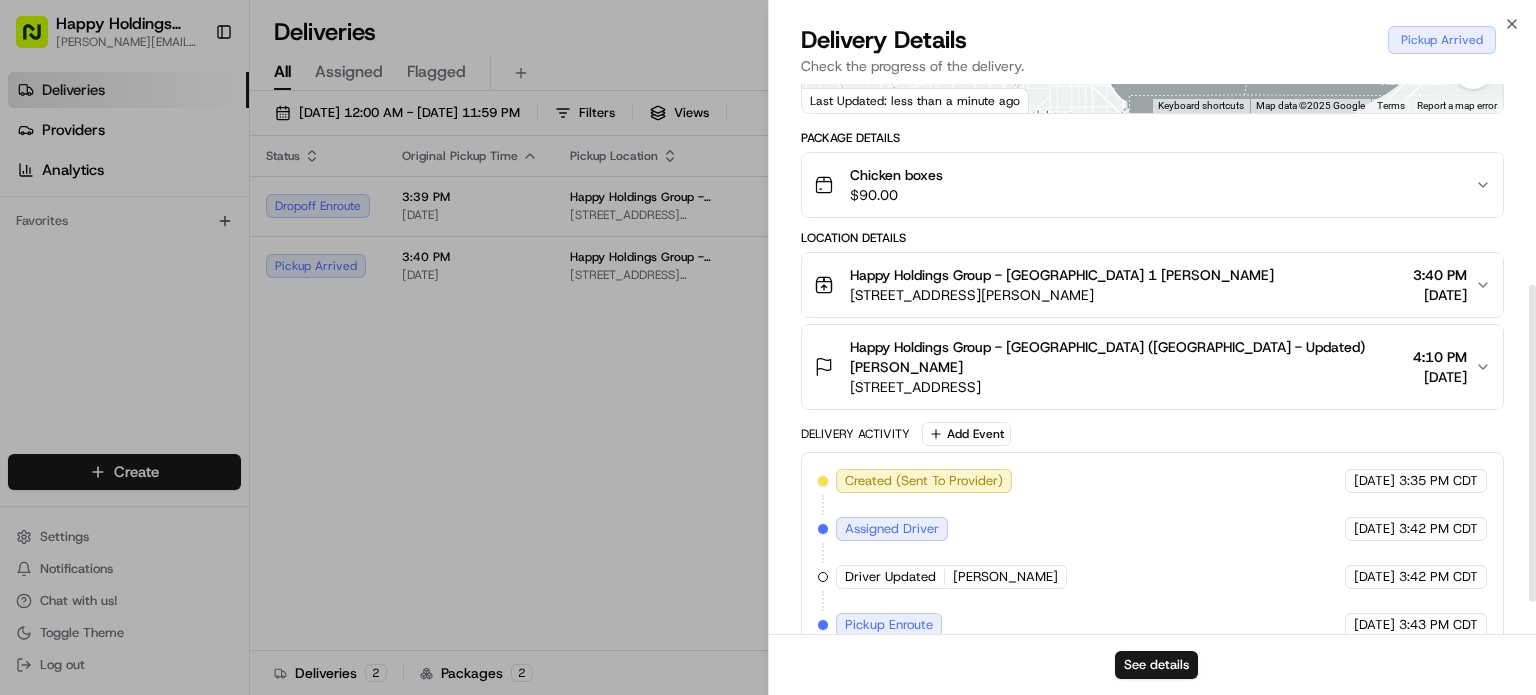 scroll, scrollTop: 404, scrollLeft: 0, axis: vertical 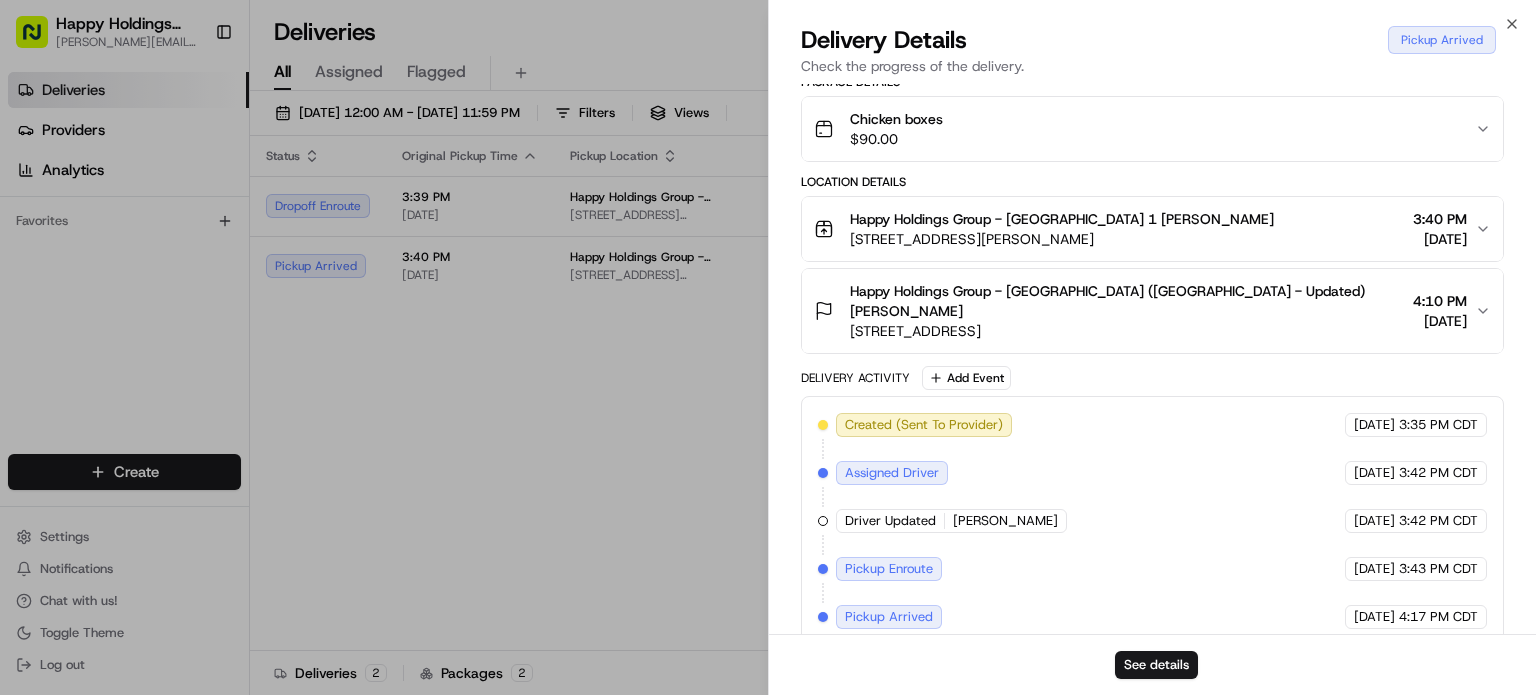 click on "[STREET_ADDRESS][PERSON_NAME]" at bounding box center [1062, 239] 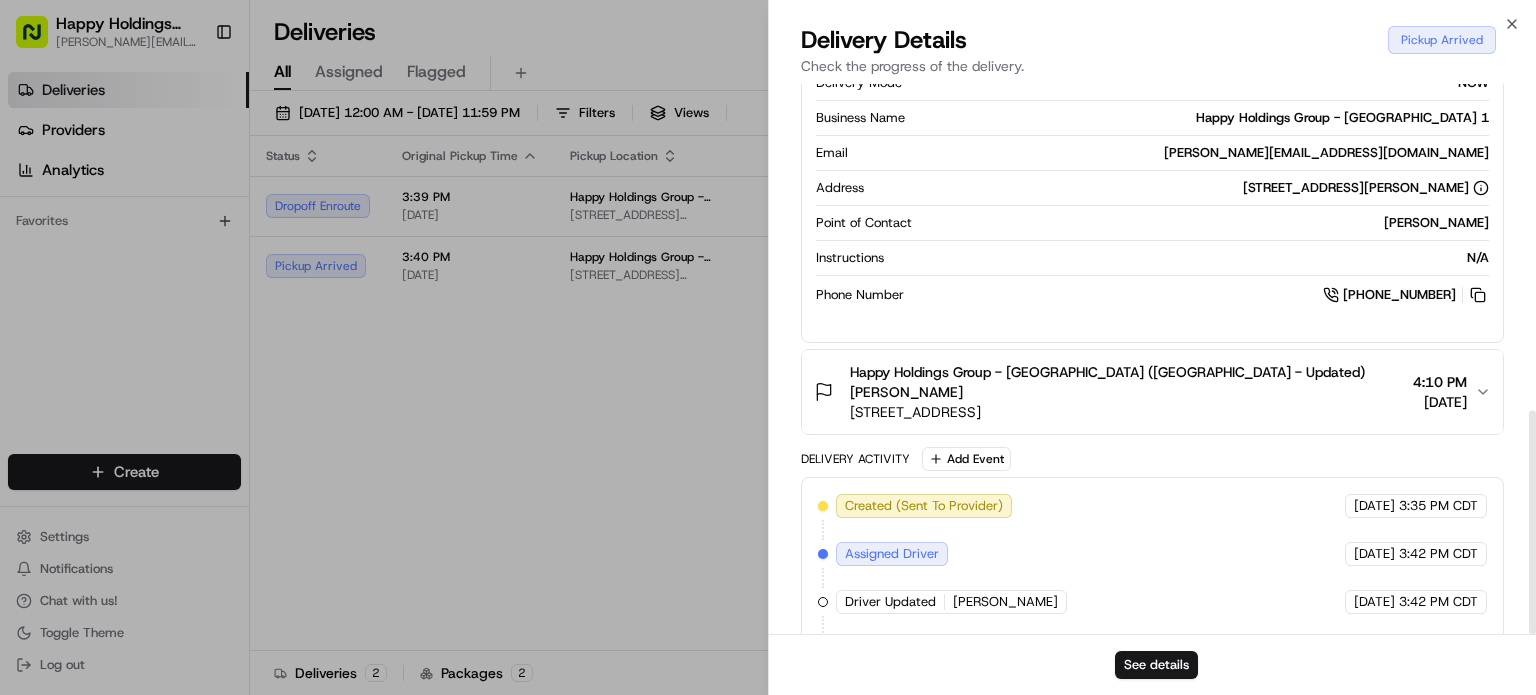 scroll, scrollTop: 803, scrollLeft: 0, axis: vertical 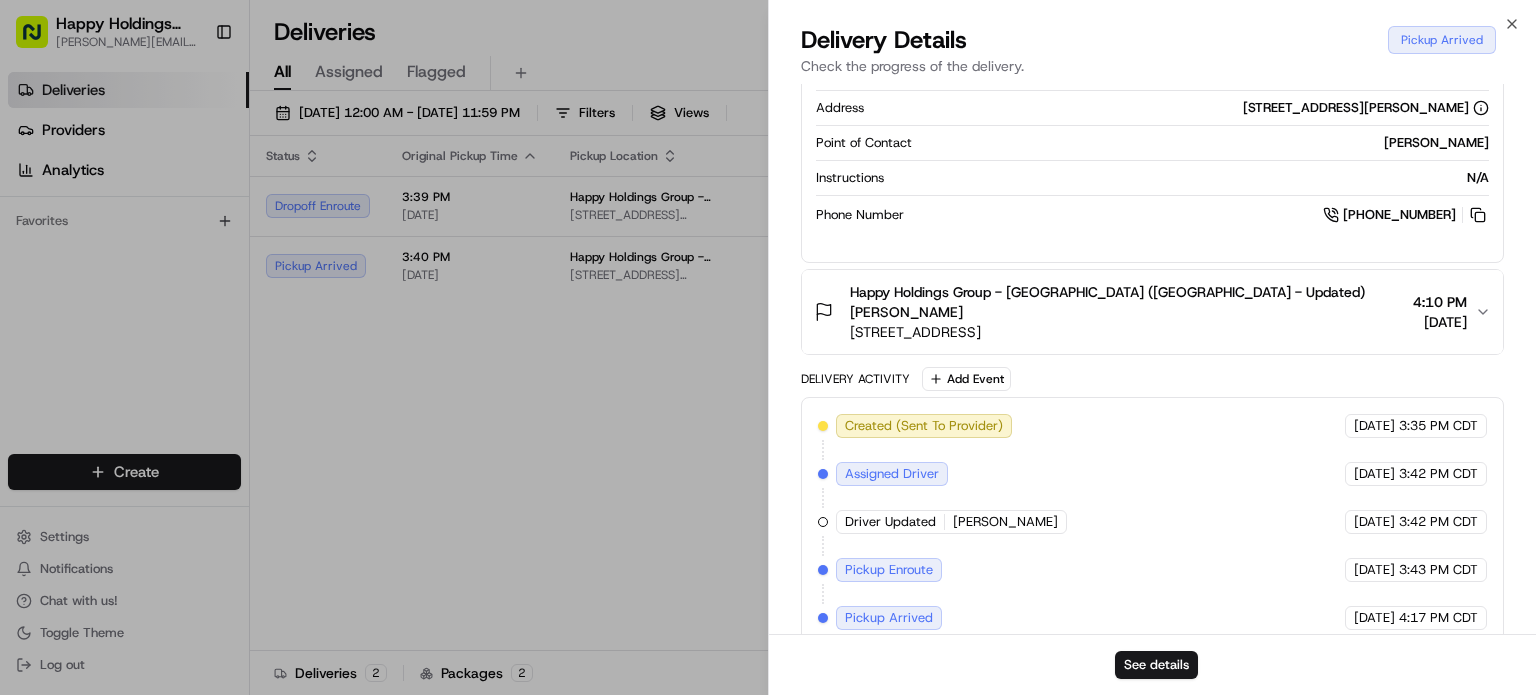click on "Happy Holdings Group -  South loop (Lydell - Updated) Lydell Tyler 2537 S Wabash Ave, Chicago, IL 60616, USA 4:10 PM 07/11/2025" at bounding box center (1152, 312) 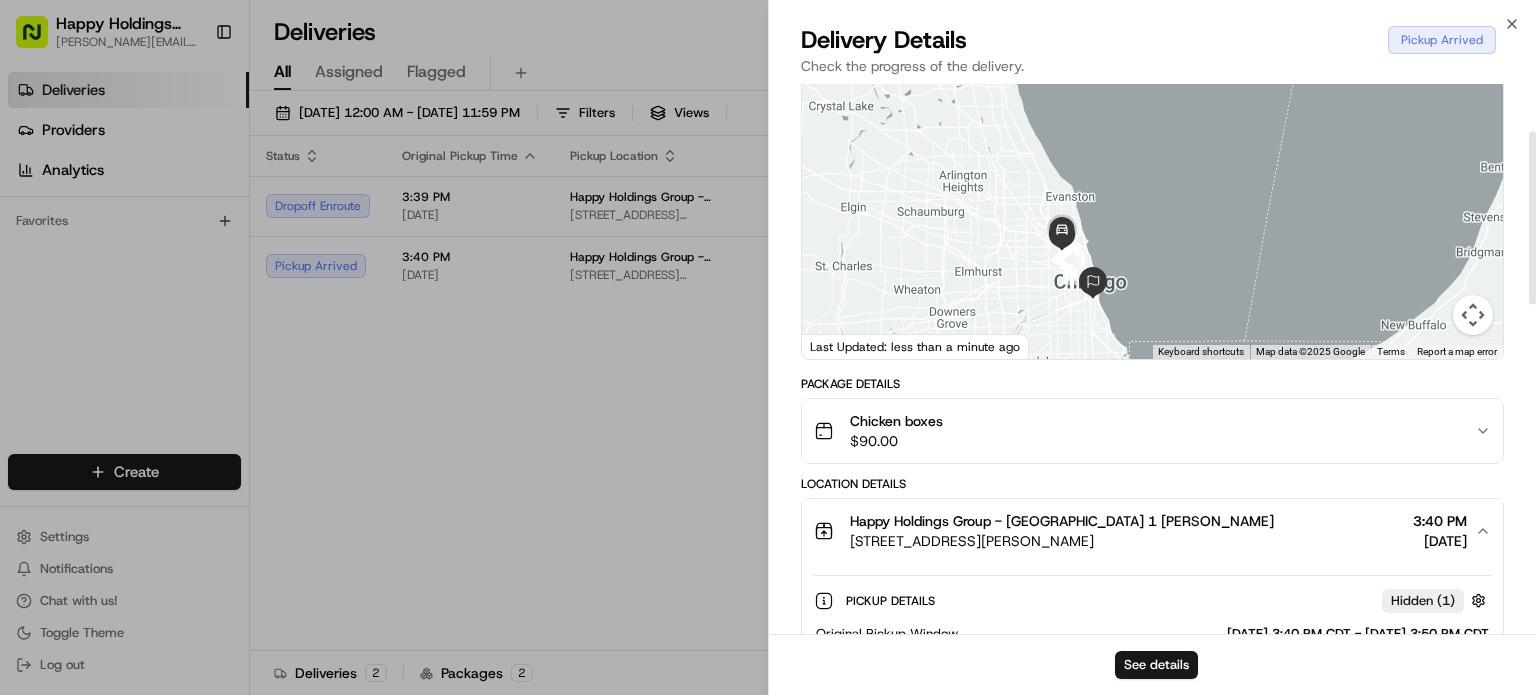 scroll, scrollTop: 0, scrollLeft: 0, axis: both 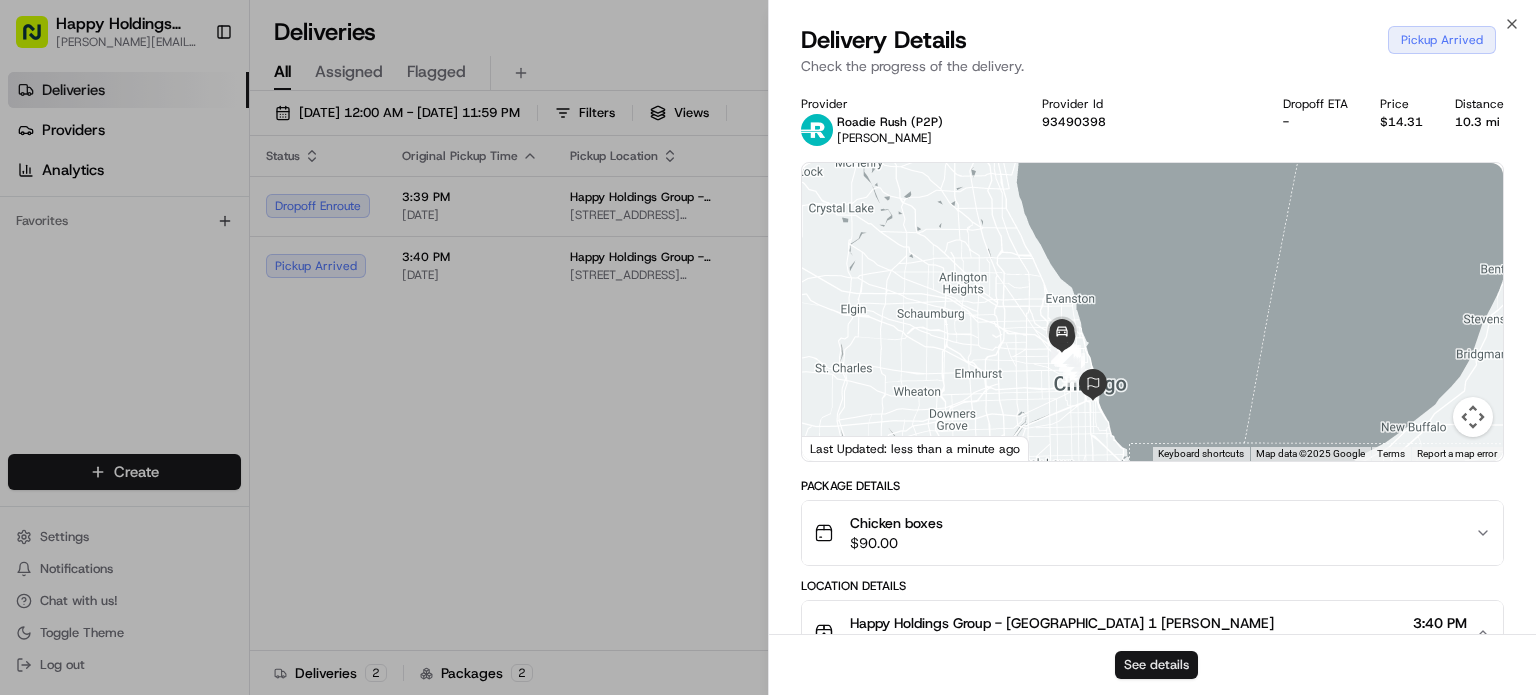 click on "See details" at bounding box center [1156, 665] 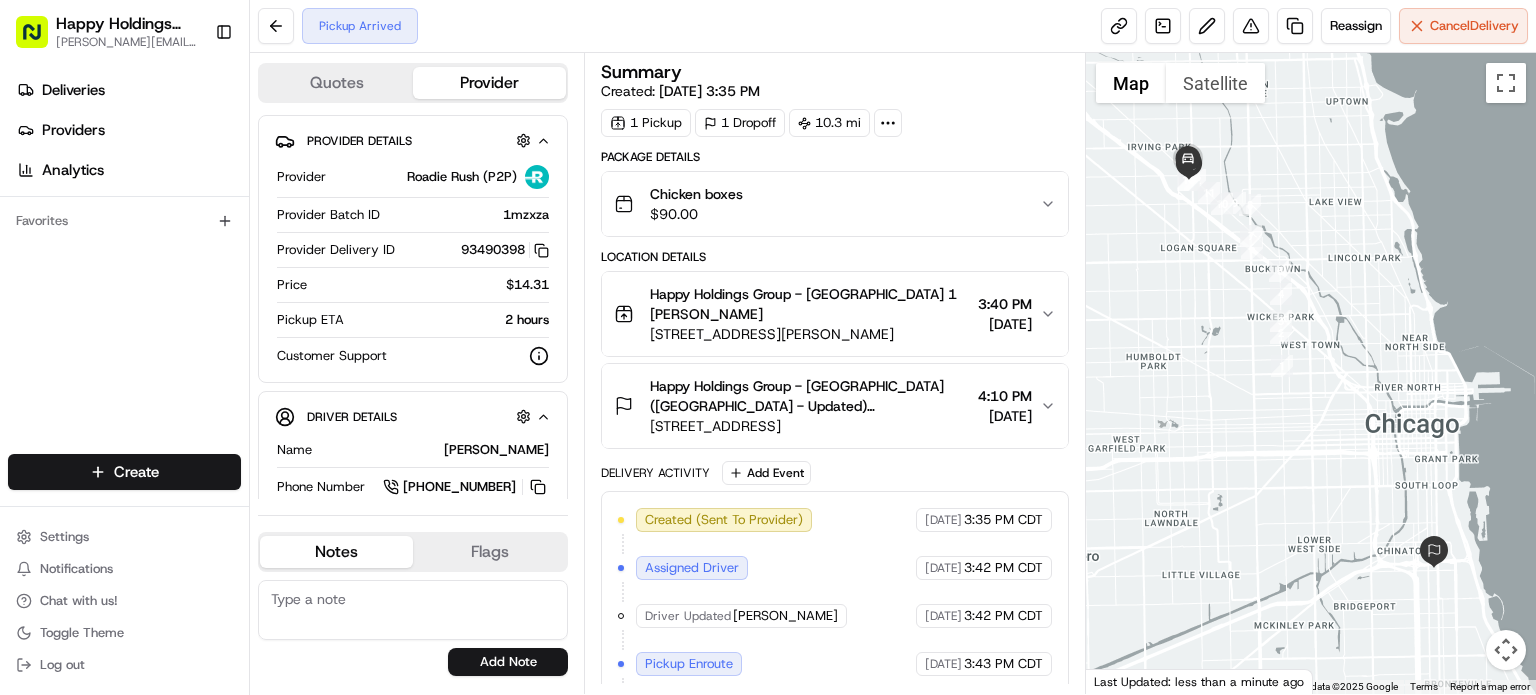 scroll, scrollTop: 0, scrollLeft: 0, axis: both 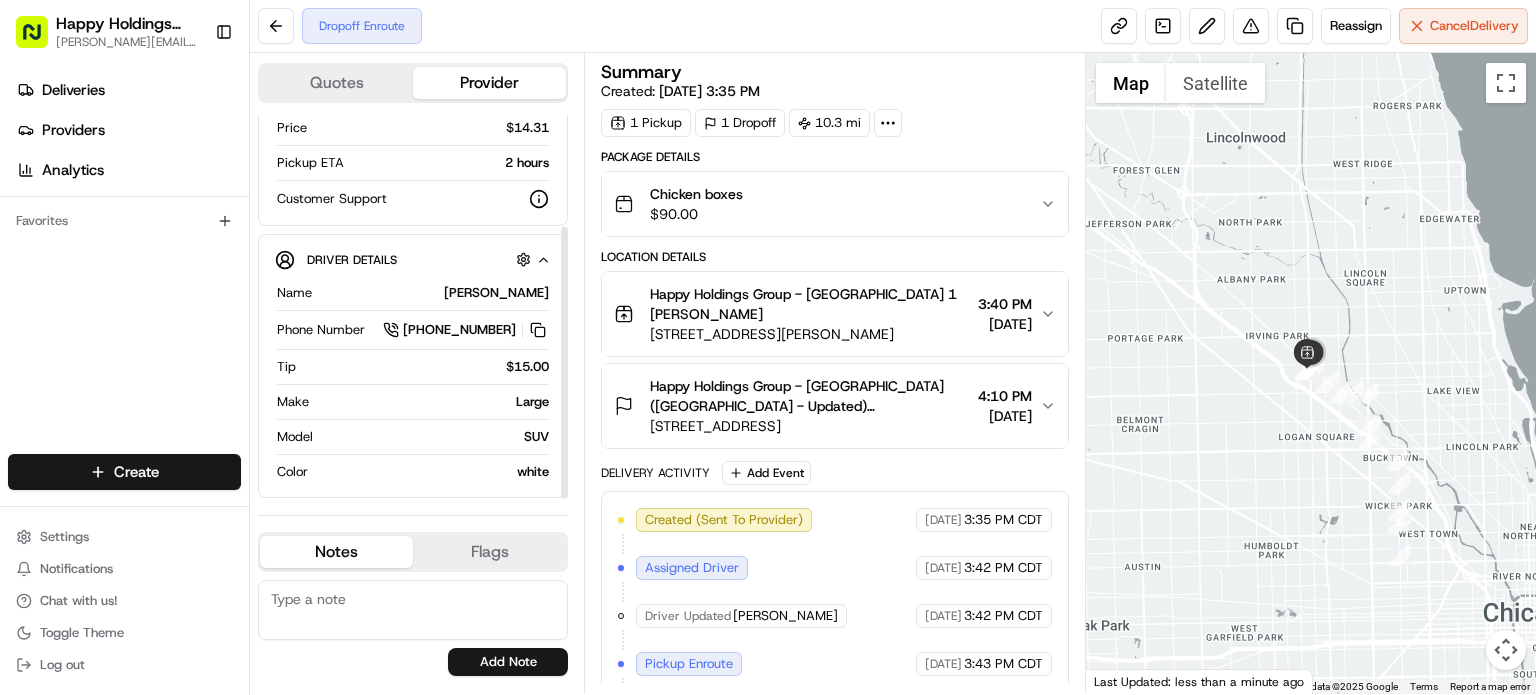 click on "Tip $15.00" at bounding box center (413, 371) 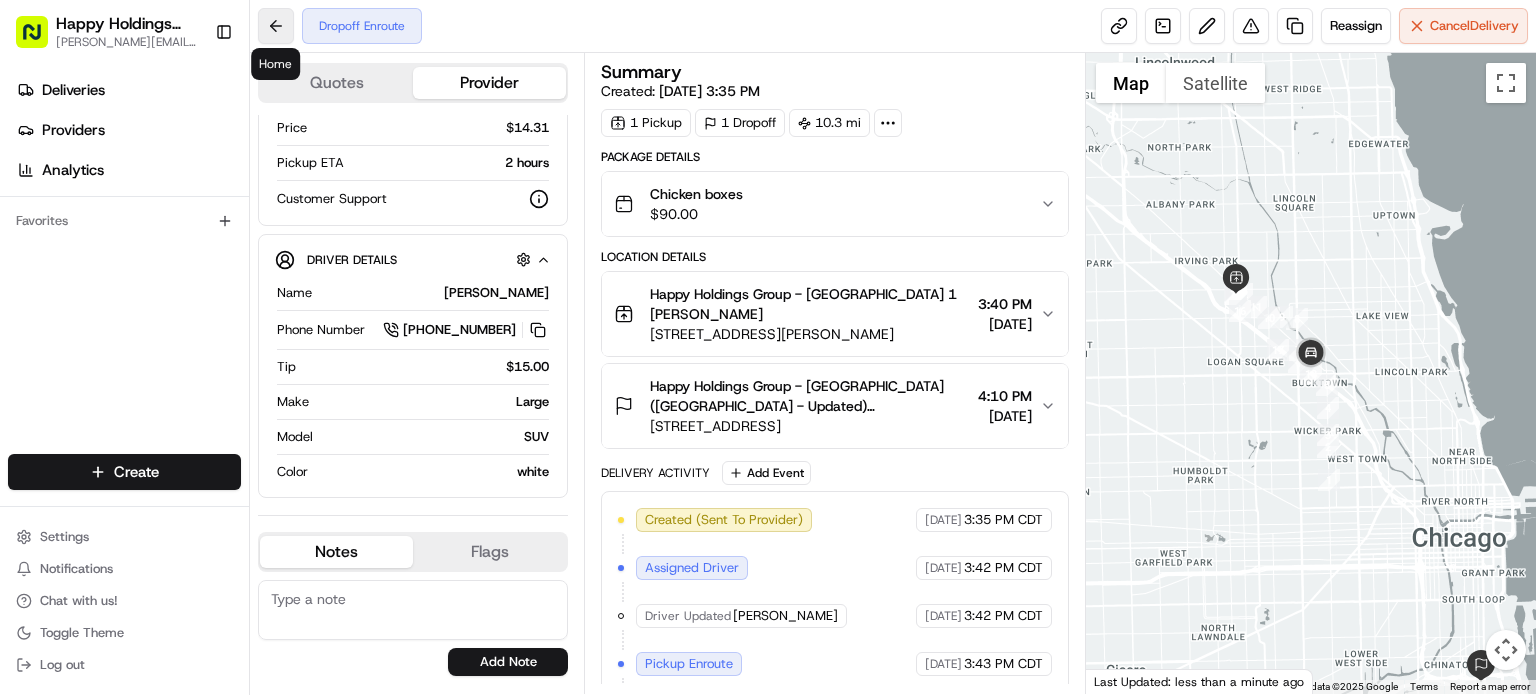 click at bounding box center [276, 26] 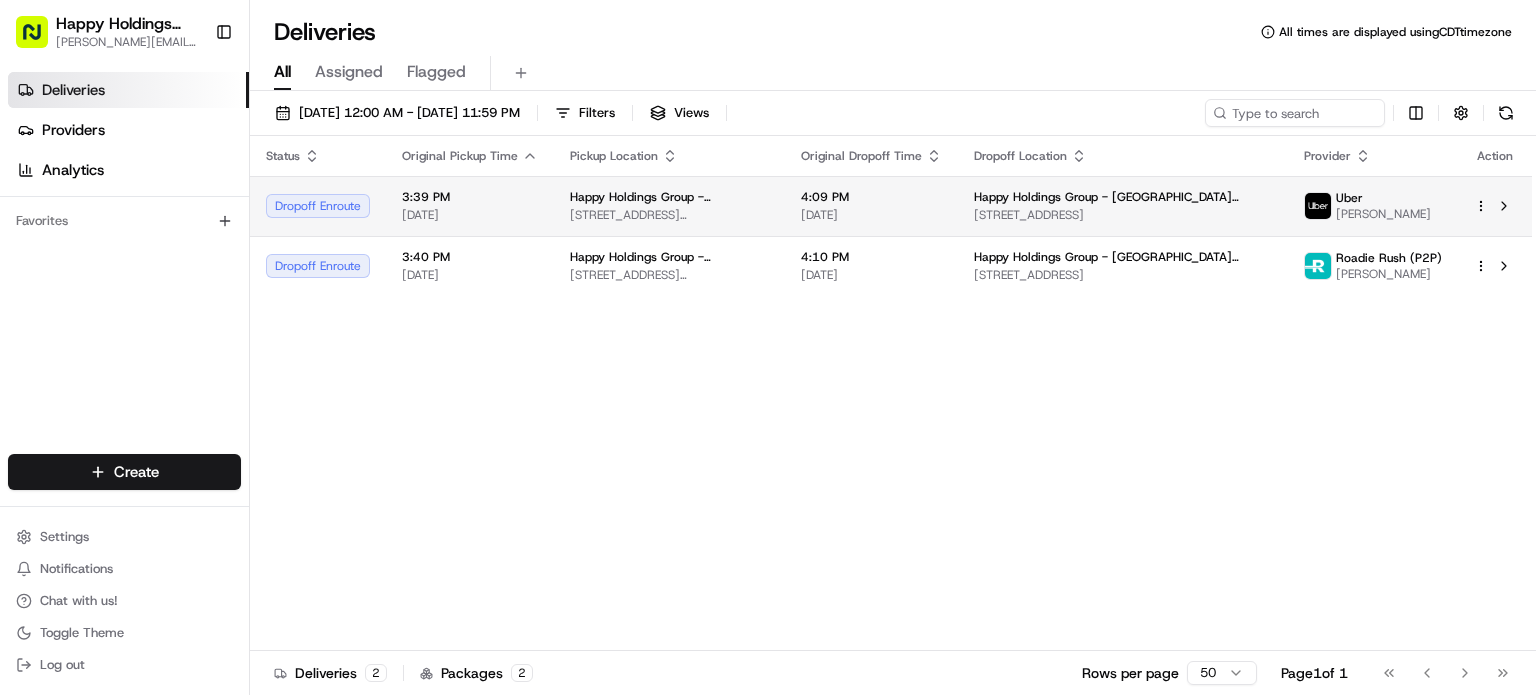 click on "[DATE]" at bounding box center (871, 215) 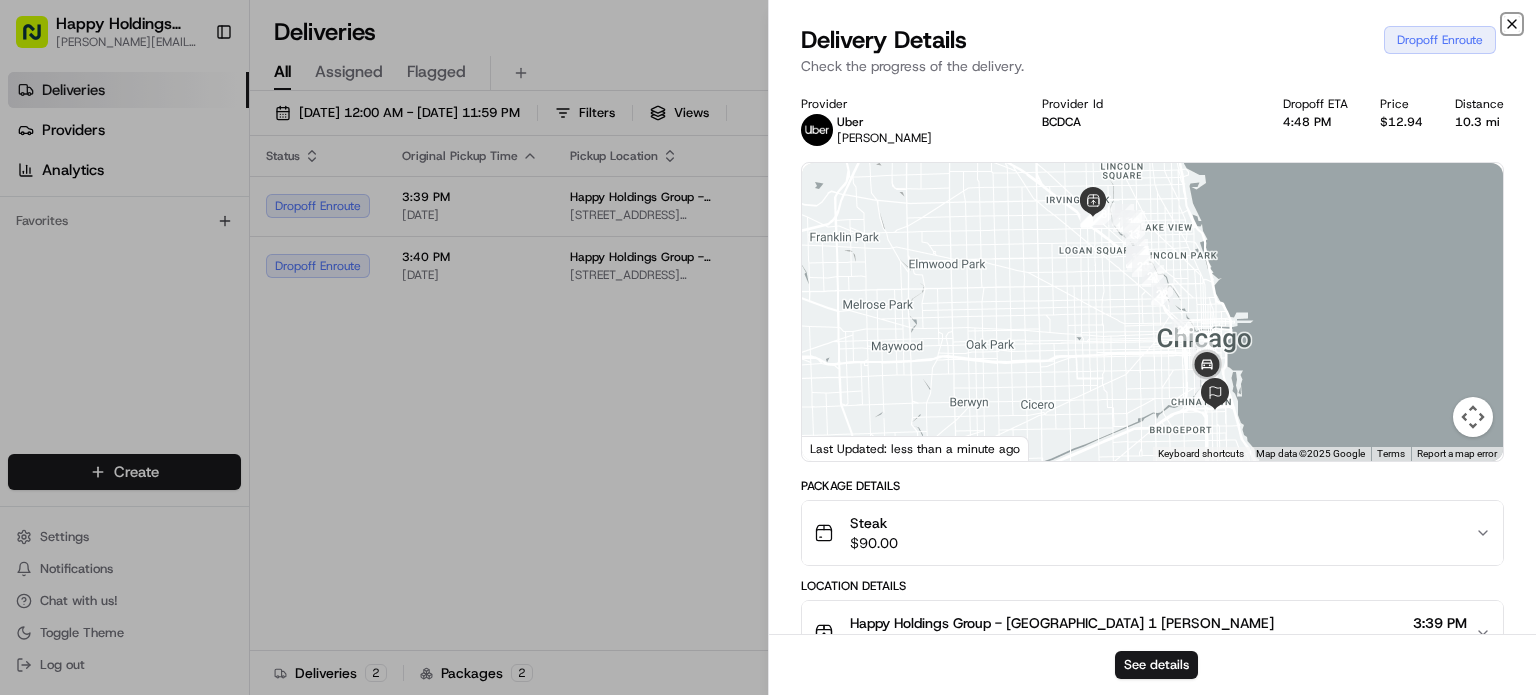 click 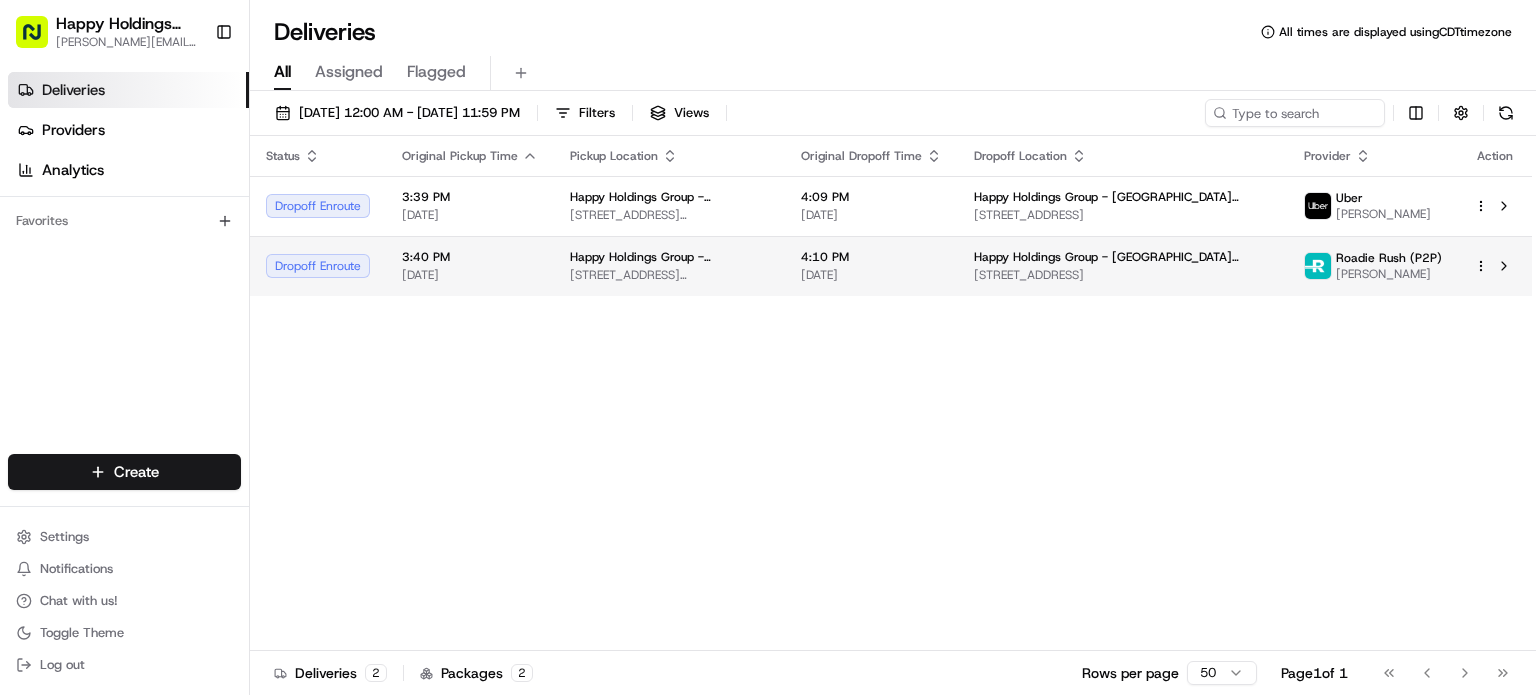 click on "Happy Holdings Group -  [GEOGRAPHIC_DATA] ([GEOGRAPHIC_DATA] - Updated)" at bounding box center (1123, 257) 